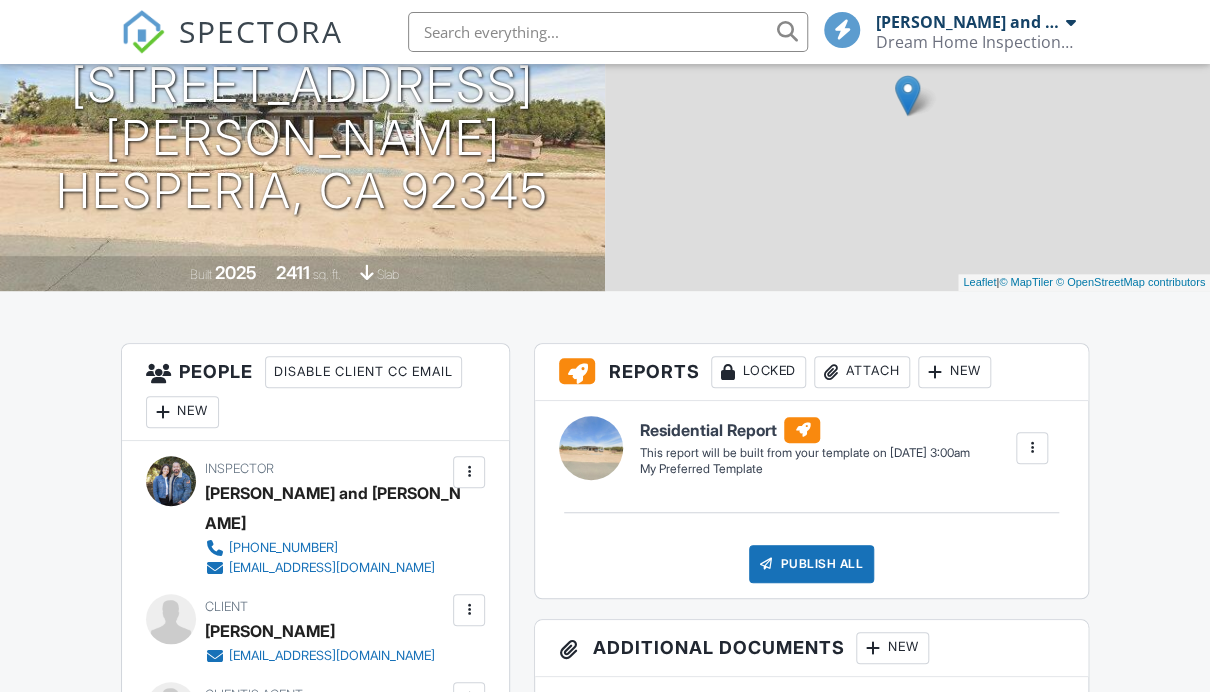 scroll, scrollTop: 337, scrollLeft: 0, axis: vertical 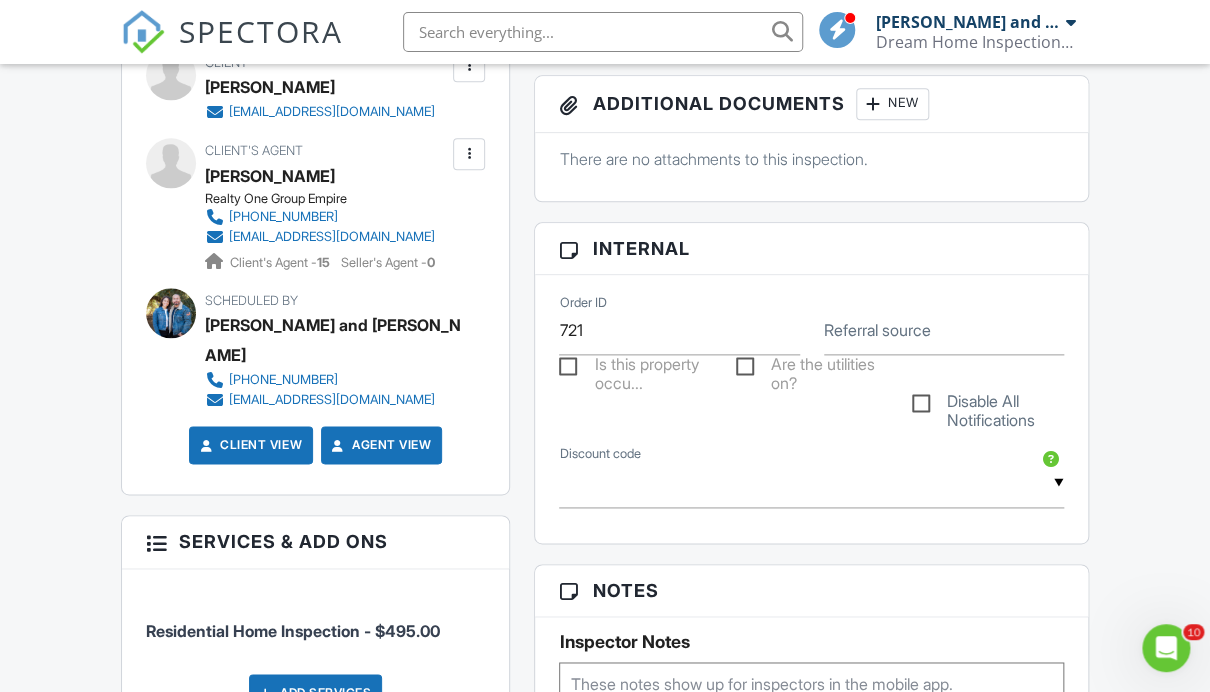 click on "Disable All Notifications" at bounding box center [988, 404] 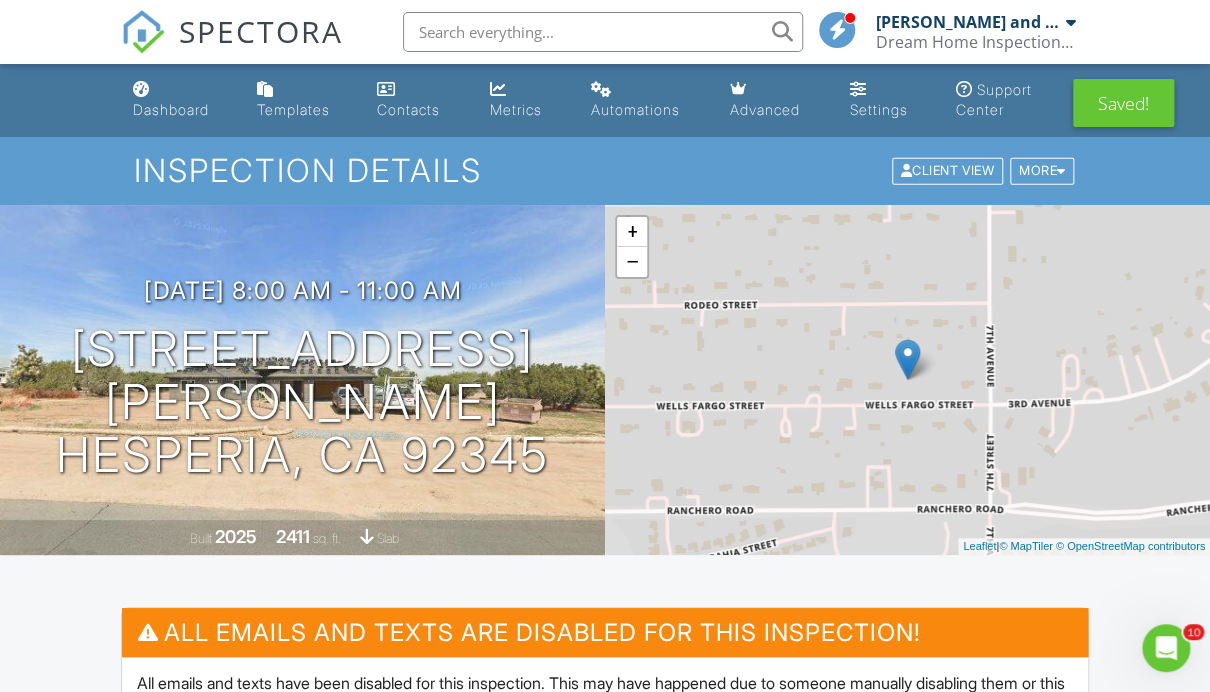 scroll, scrollTop: 0, scrollLeft: 0, axis: both 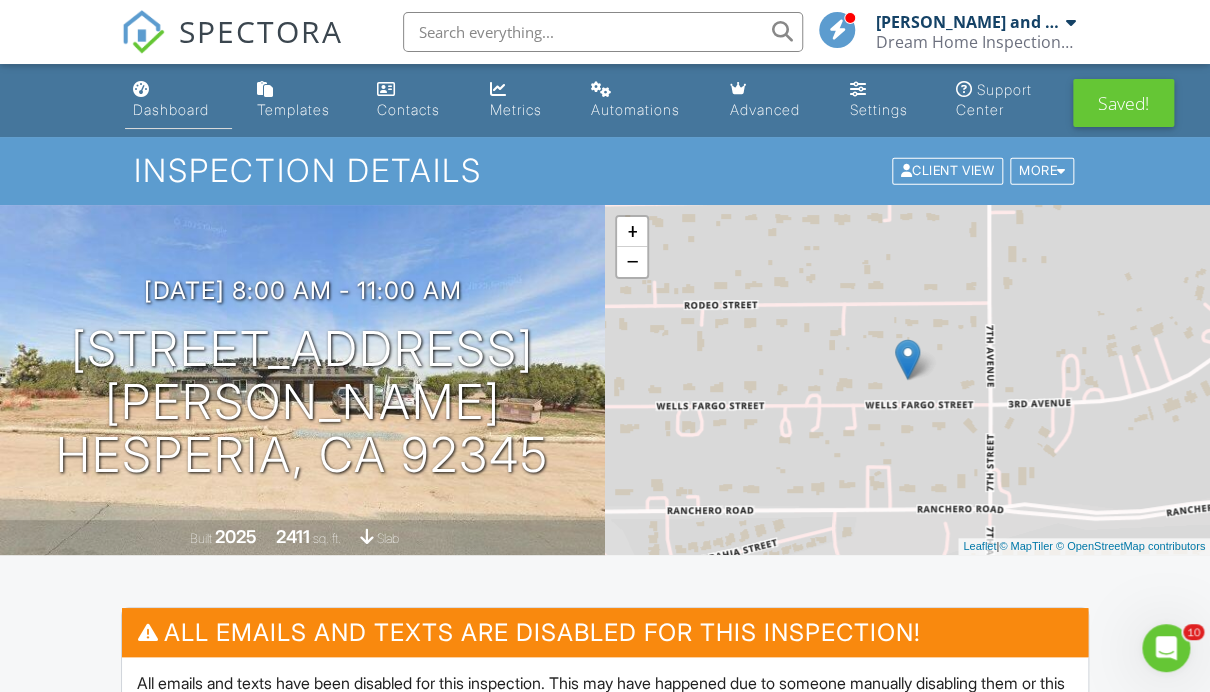 click on "Dashboard" at bounding box center [178, 100] 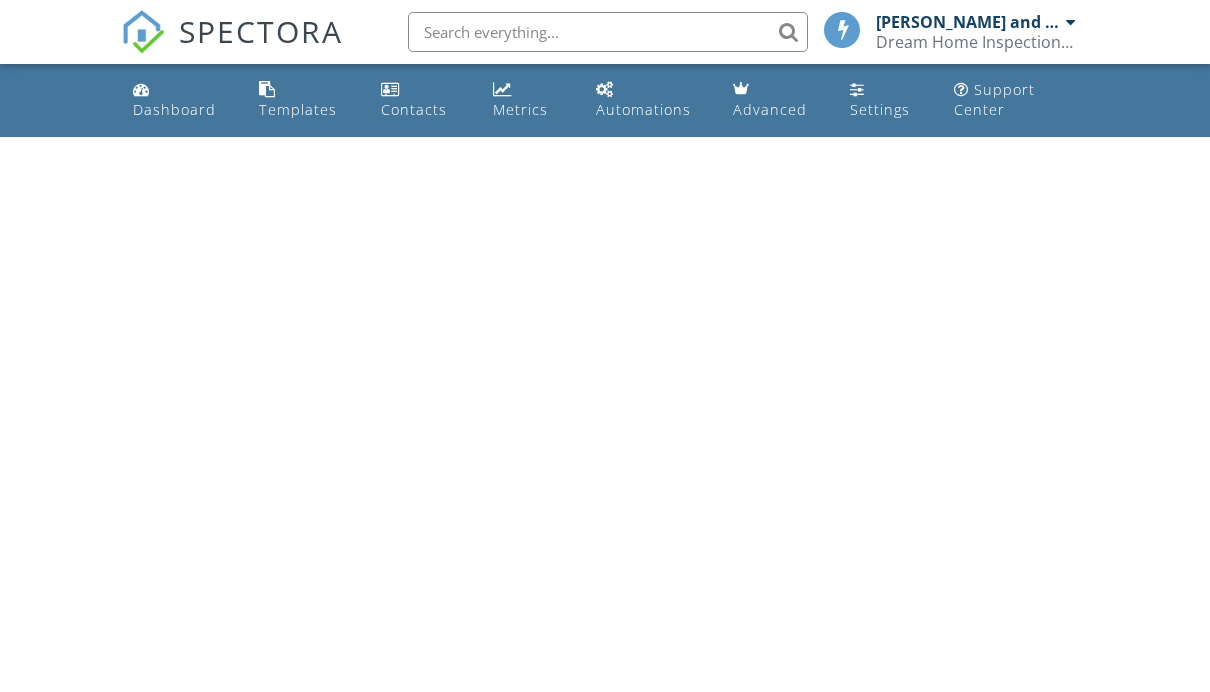 scroll, scrollTop: 0, scrollLeft: 0, axis: both 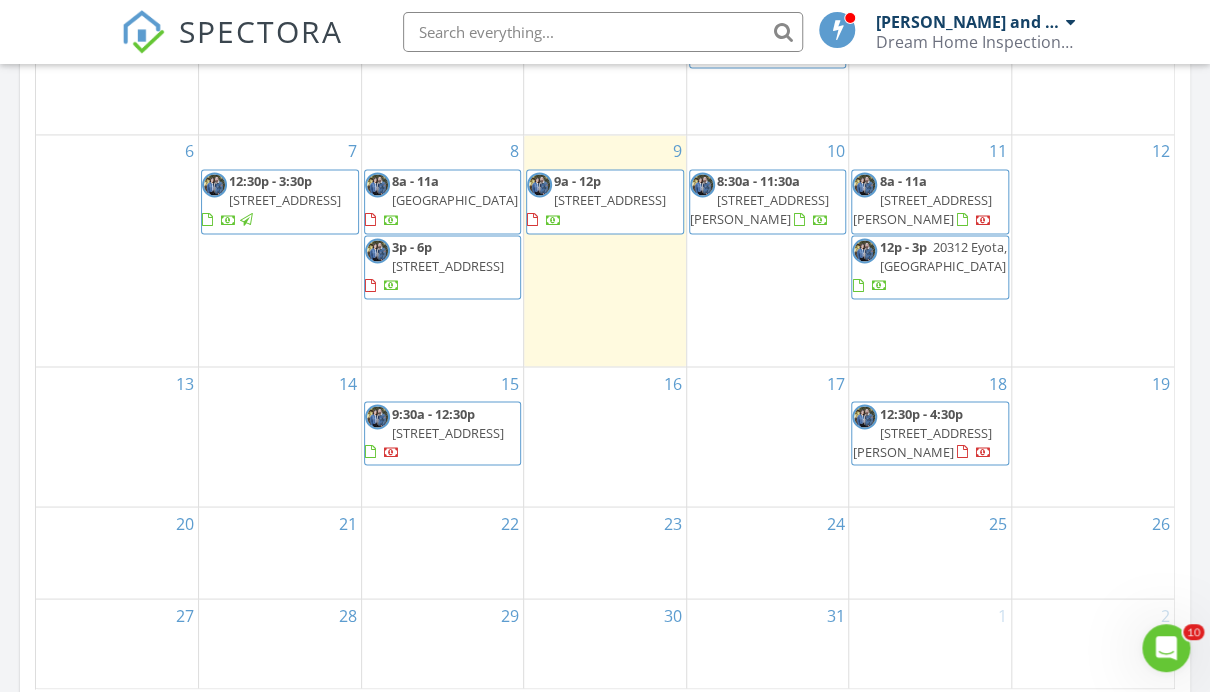 click on "[STREET_ADDRESS]" at bounding box center (448, 432) 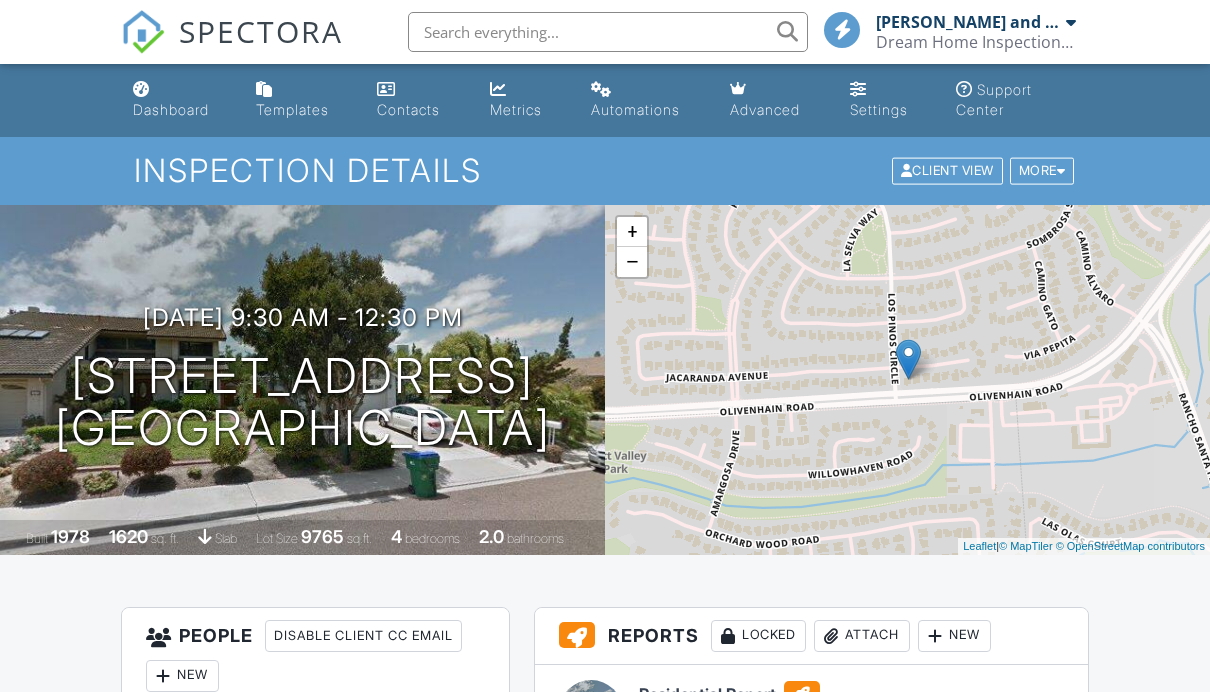 scroll, scrollTop: 0, scrollLeft: 0, axis: both 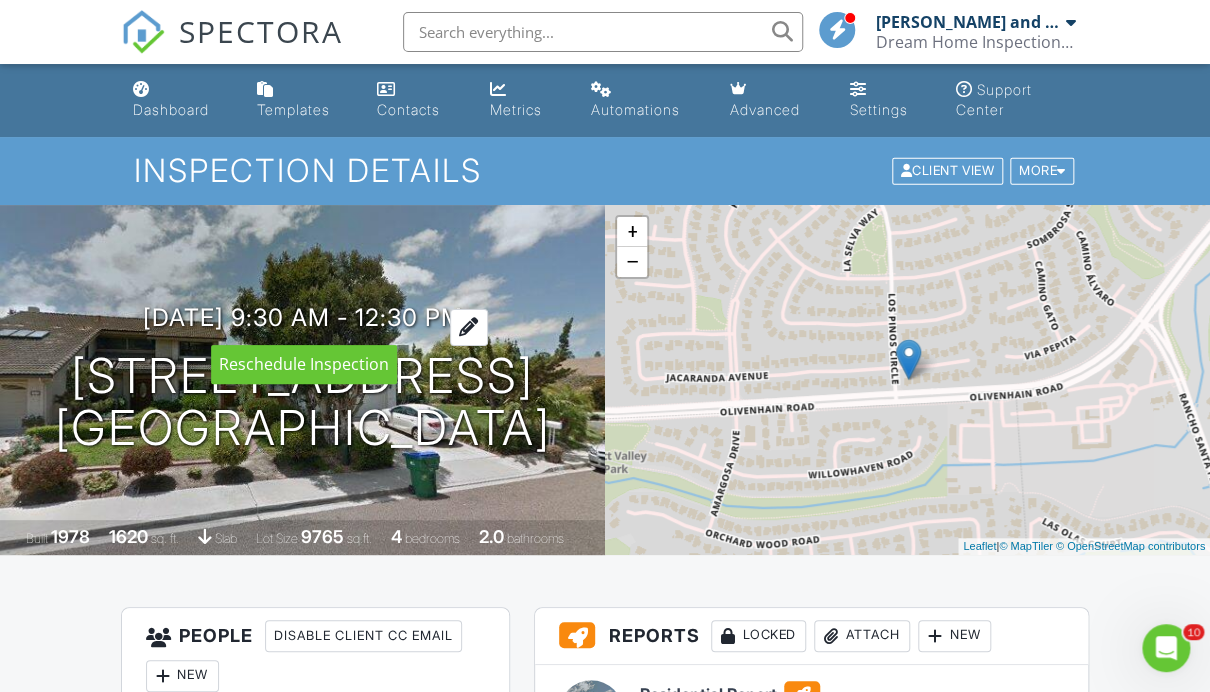 click at bounding box center [469, 327] 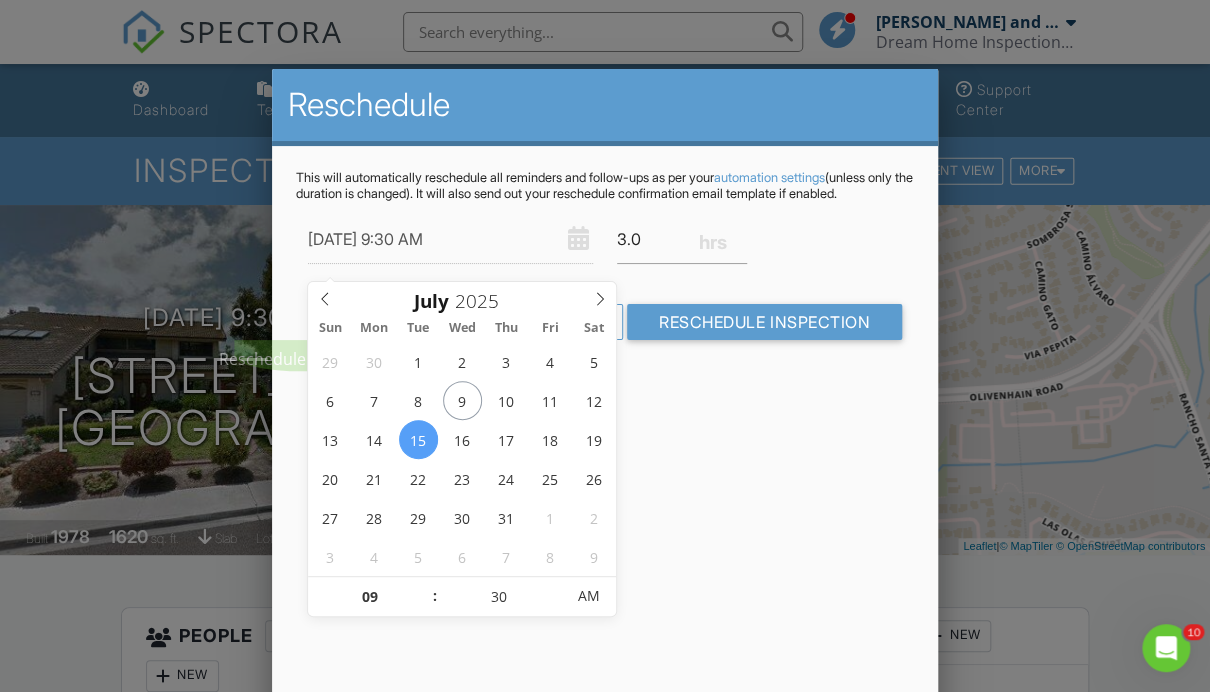 click at bounding box center (605, 332) 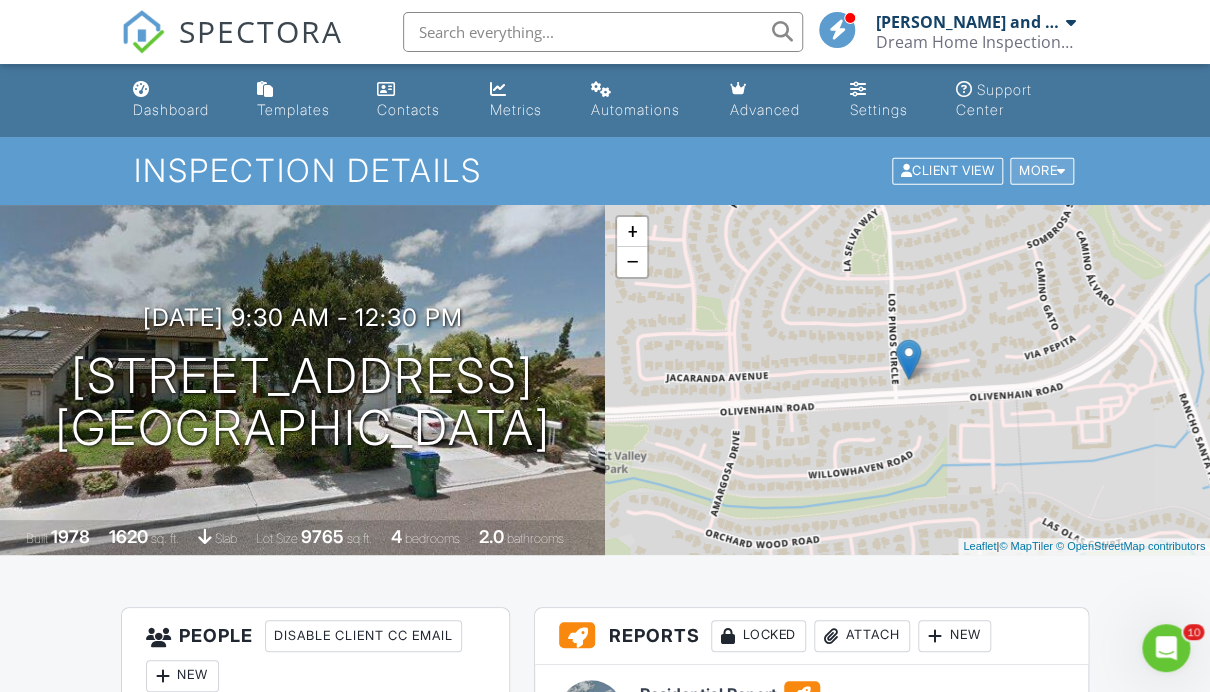 click on "More" at bounding box center [1042, 171] 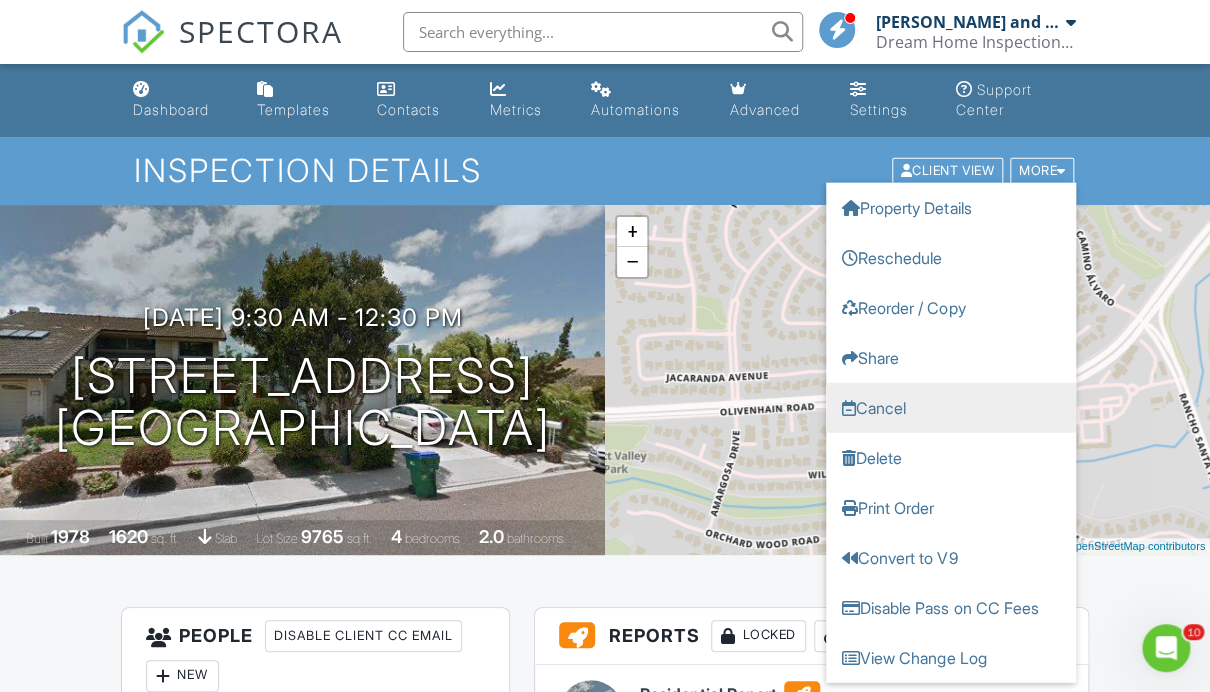 click on "Cancel" at bounding box center [951, 408] 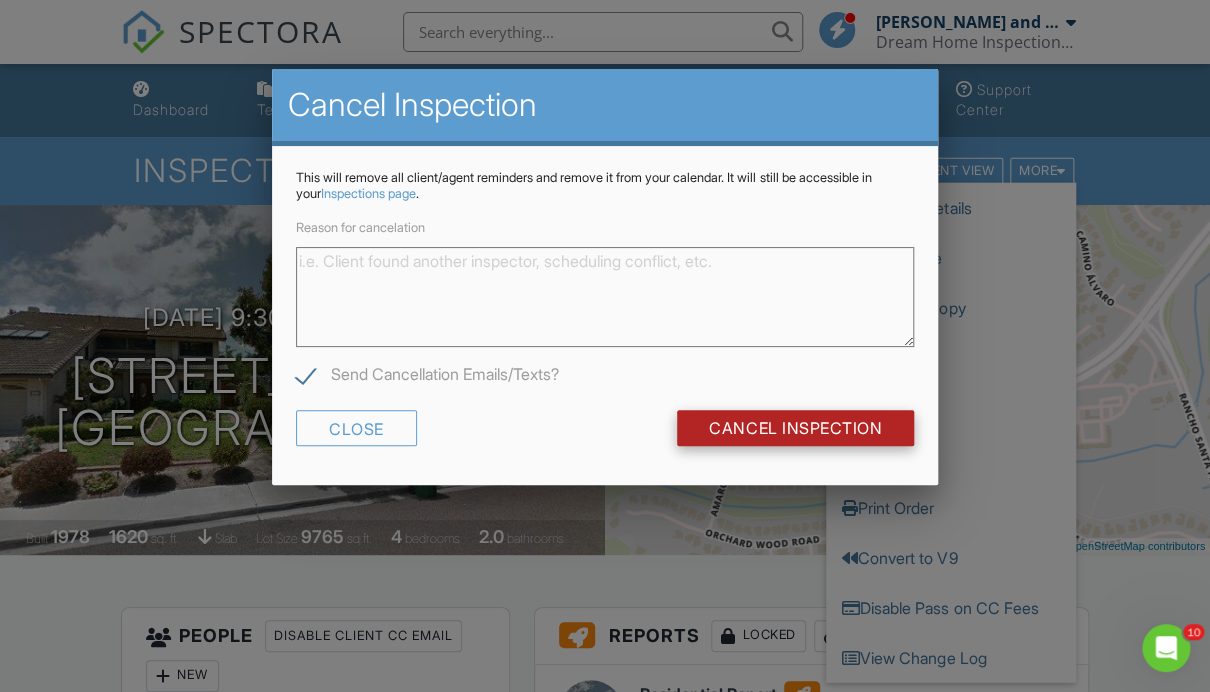 click on "Cancel Inspection" at bounding box center [795, 428] 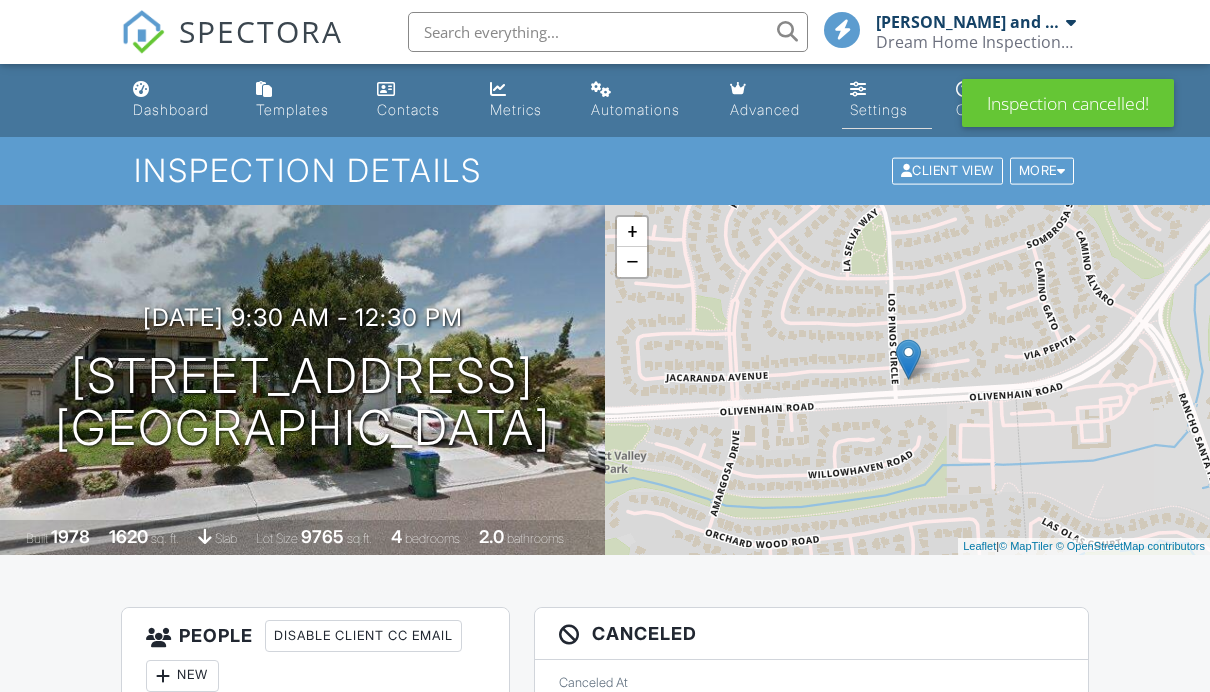 scroll, scrollTop: 0, scrollLeft: 0, axis: both 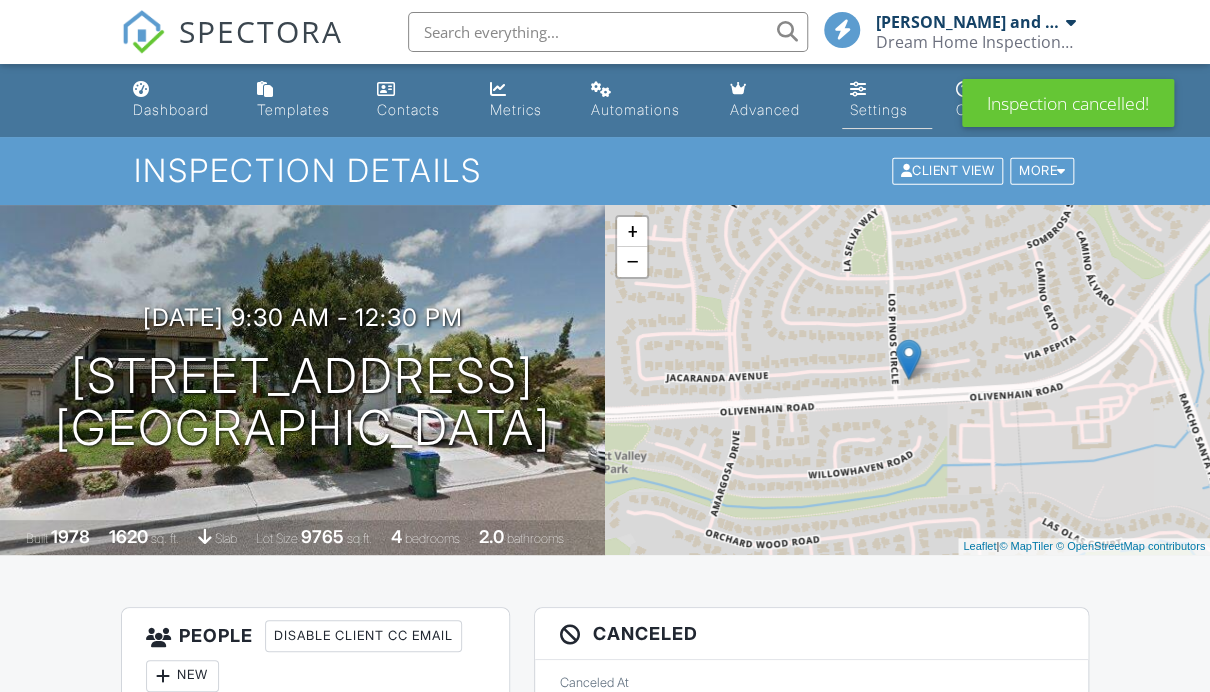 click on "Settings" at bounding box center (887, 100) 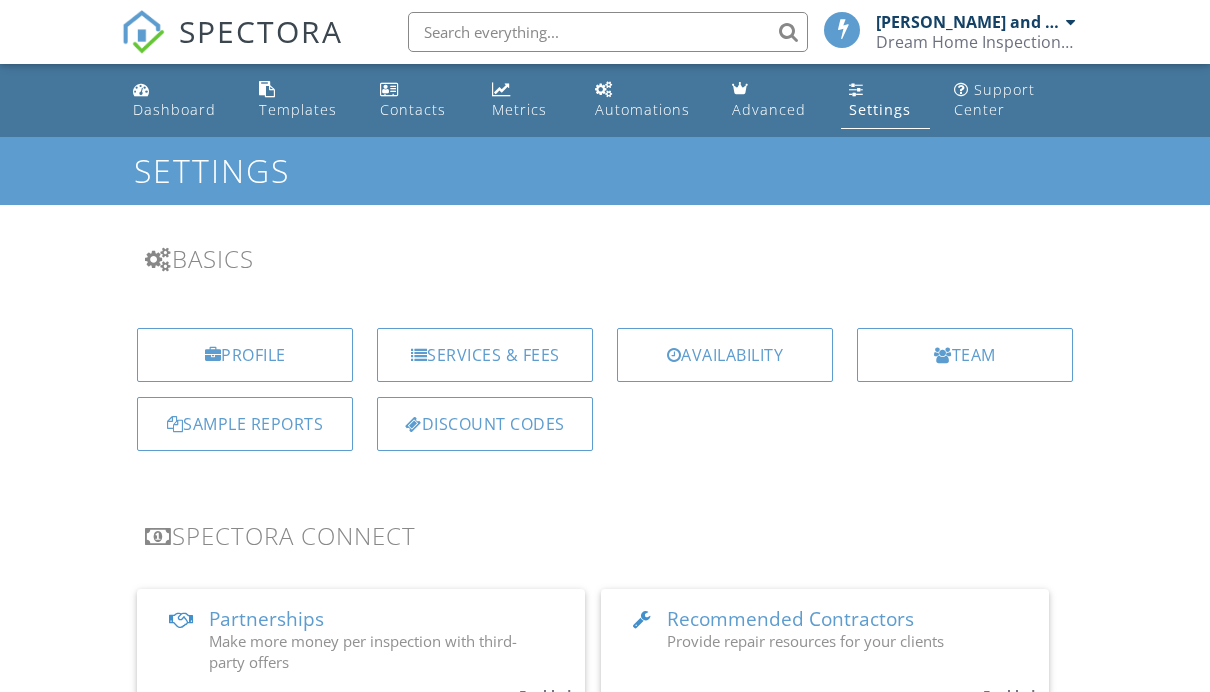 scroll, scrollTop: 0, scrollLeft: 0, axis: both 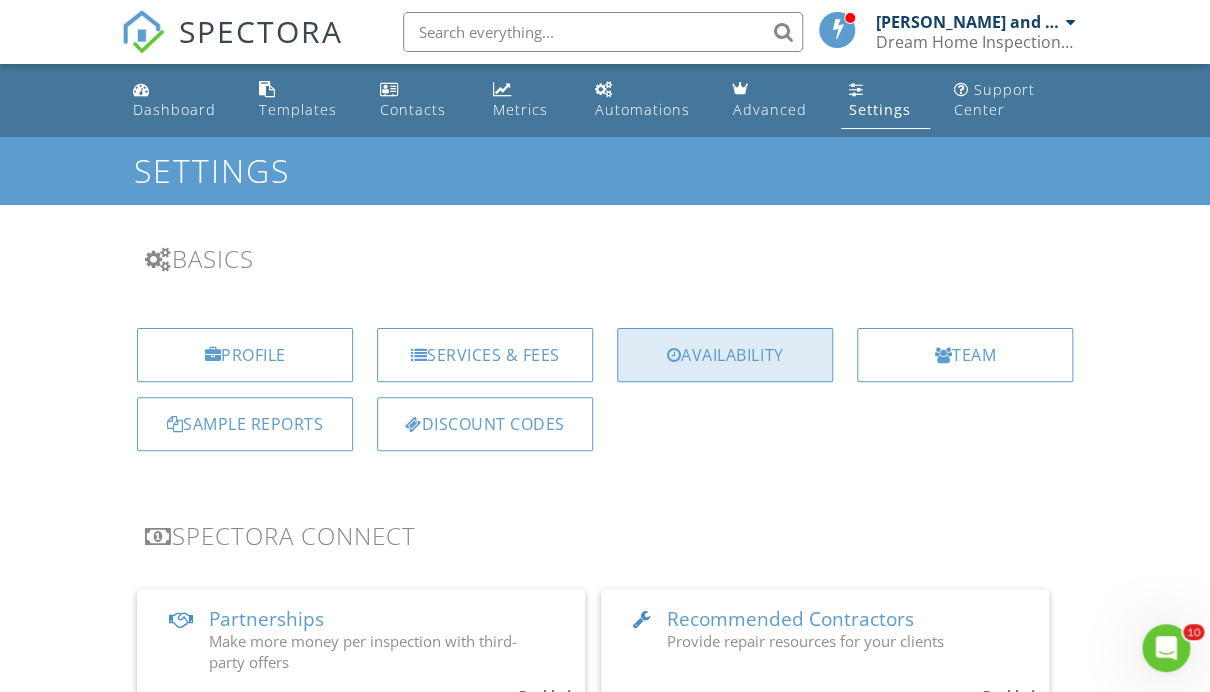 click on "Availability" at bounding box center [725, 355] 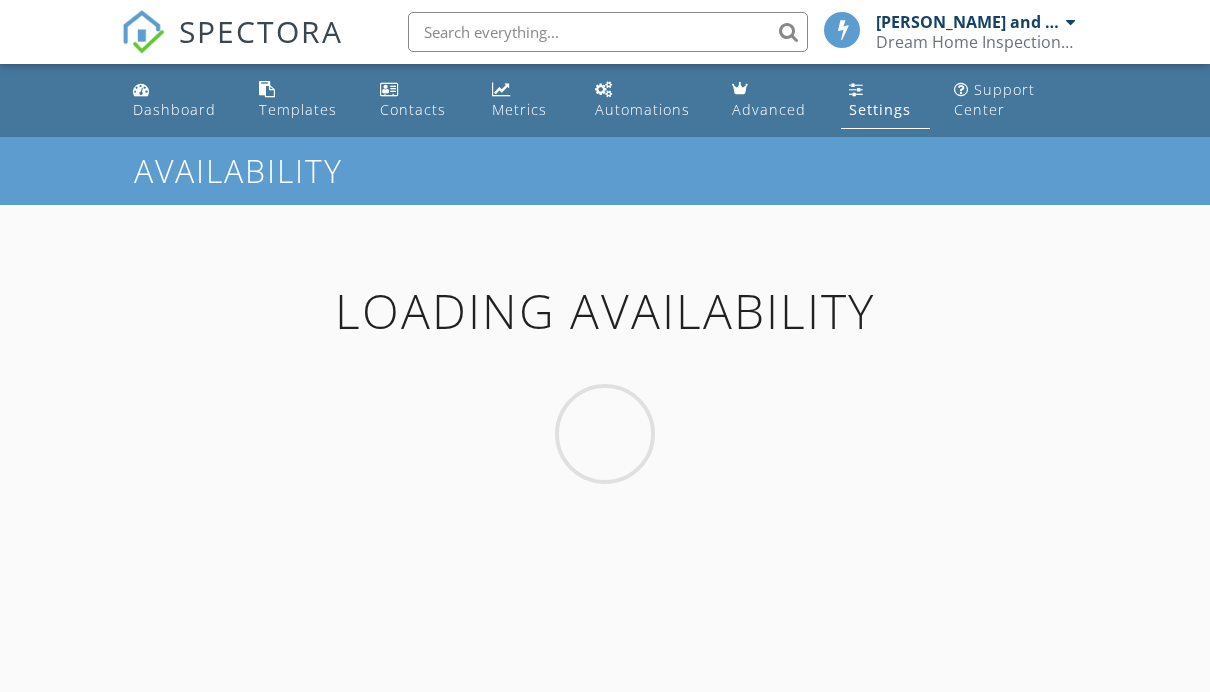 scroll, scrollTop: 0, scrollLeft: 0, axis: both 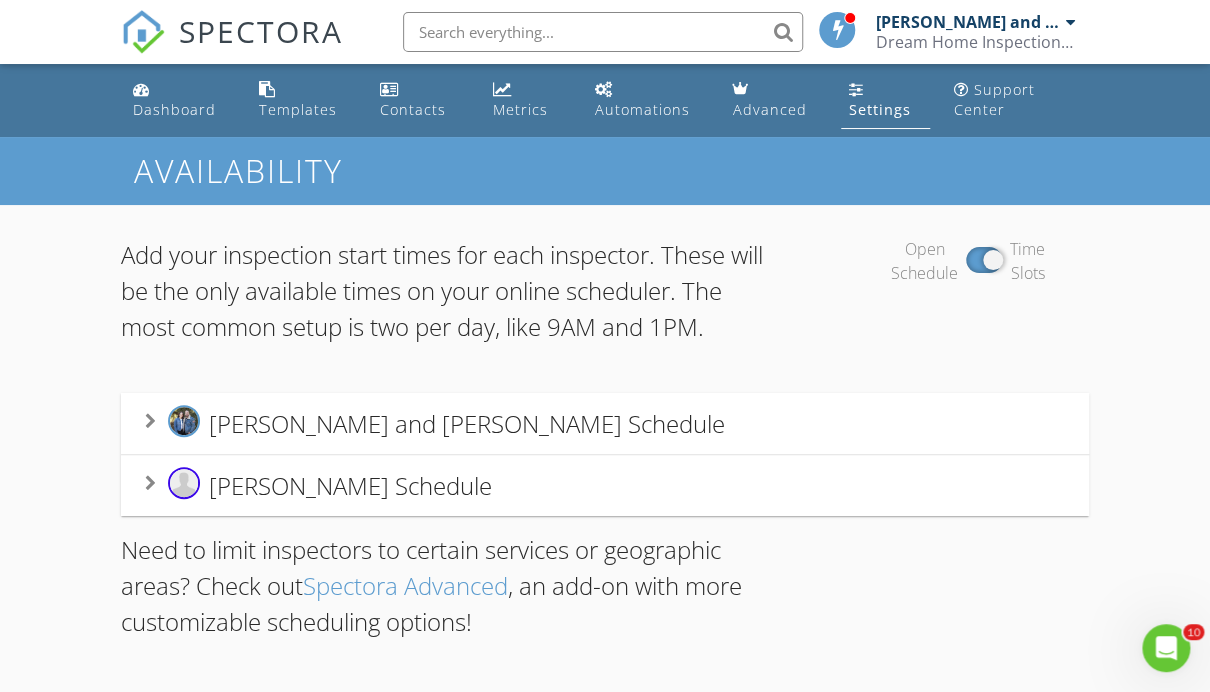 click on "[PERSON_NAME] and [PERSON_NAME] Schedule" at bounding box center [467, 422] 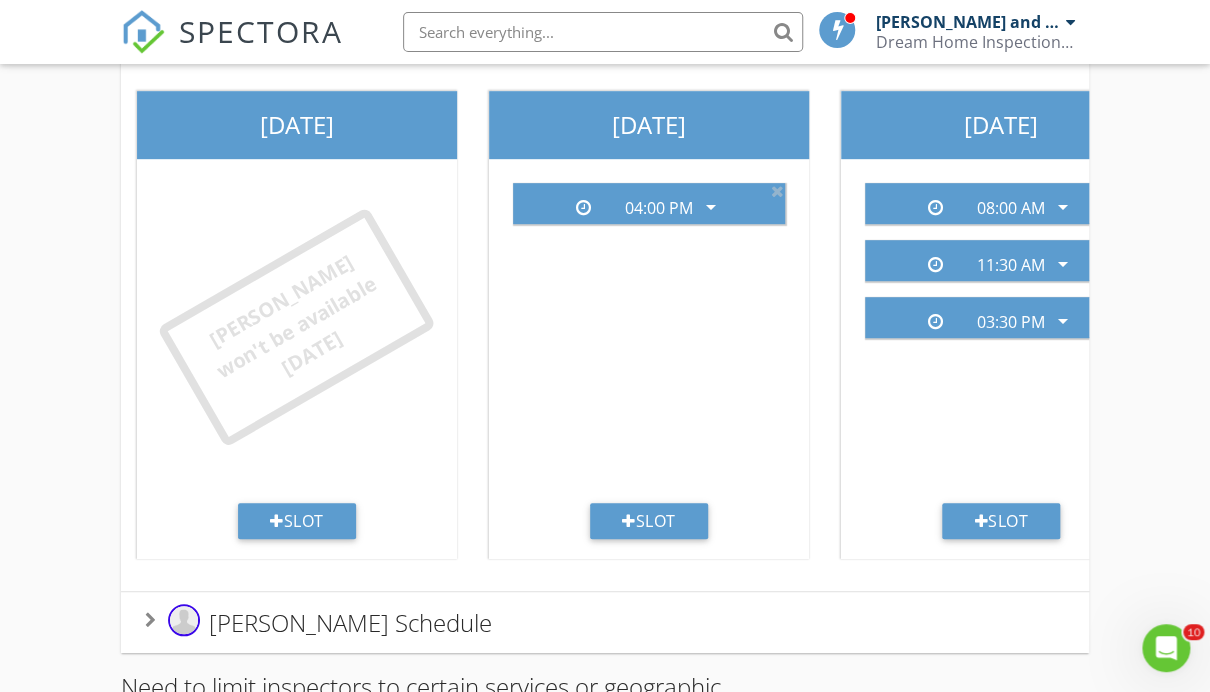 scroll, scrollTop: 395, scrollLeft: 0, axis: vertical 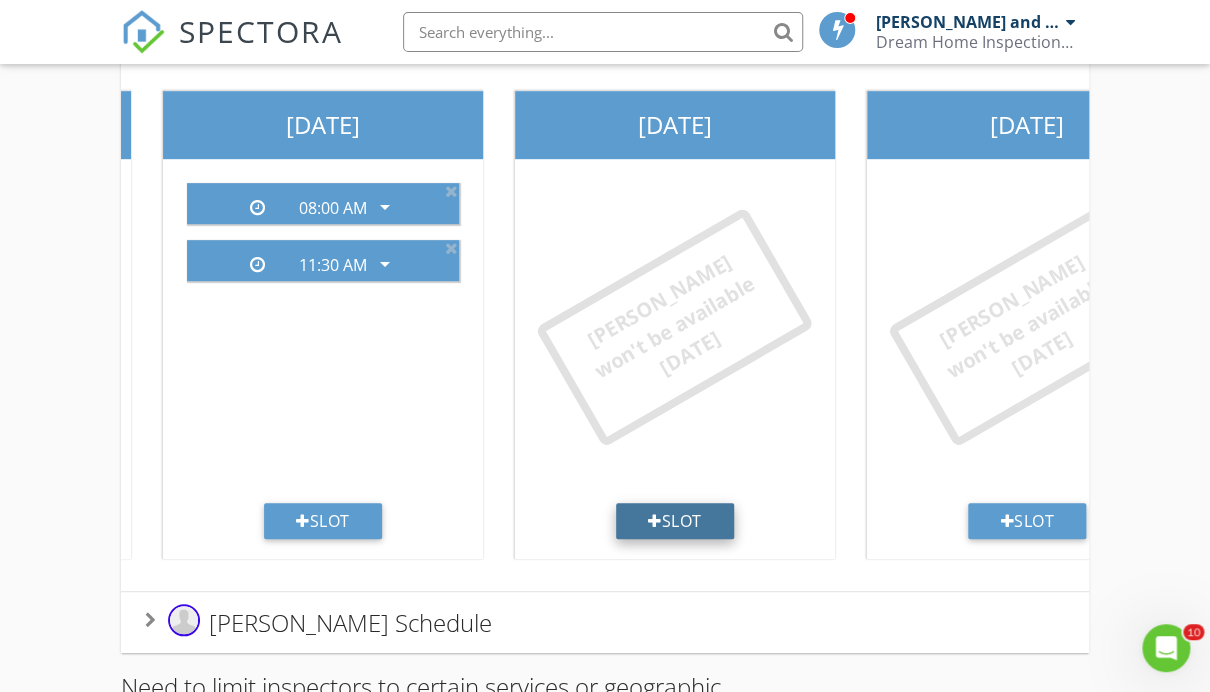 click on "Slot" at bounding box center (675, 521) 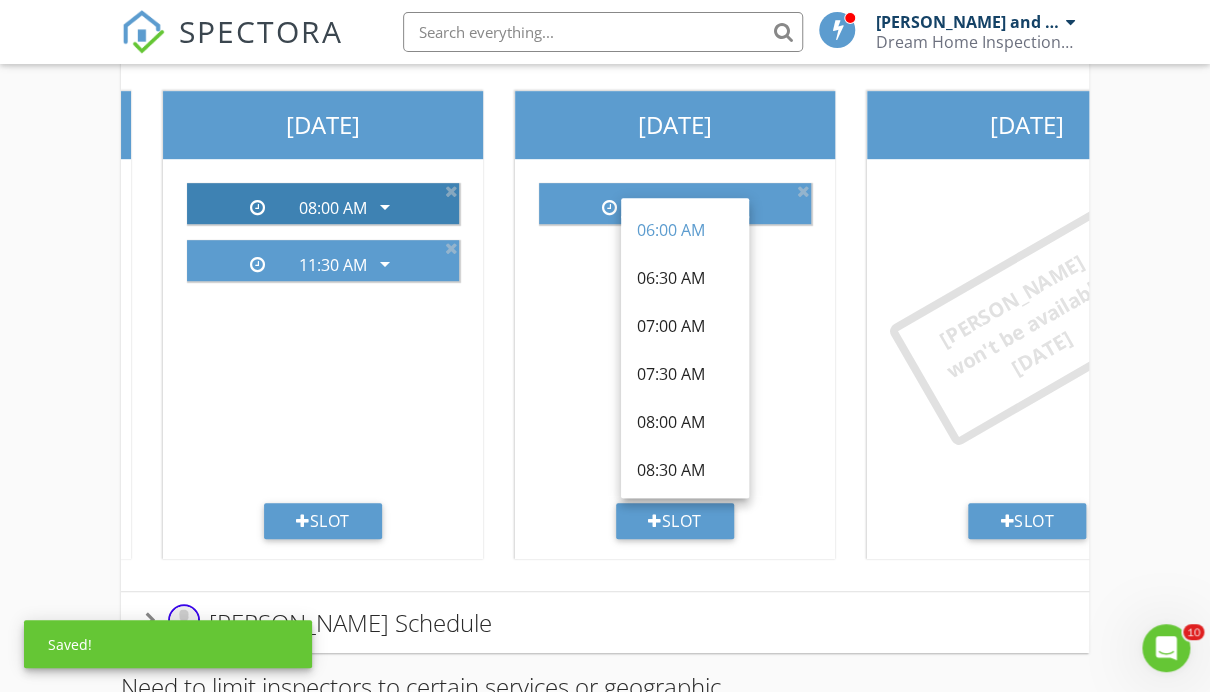 click on "arrow_drop_down" at bounding box center [383, 207] 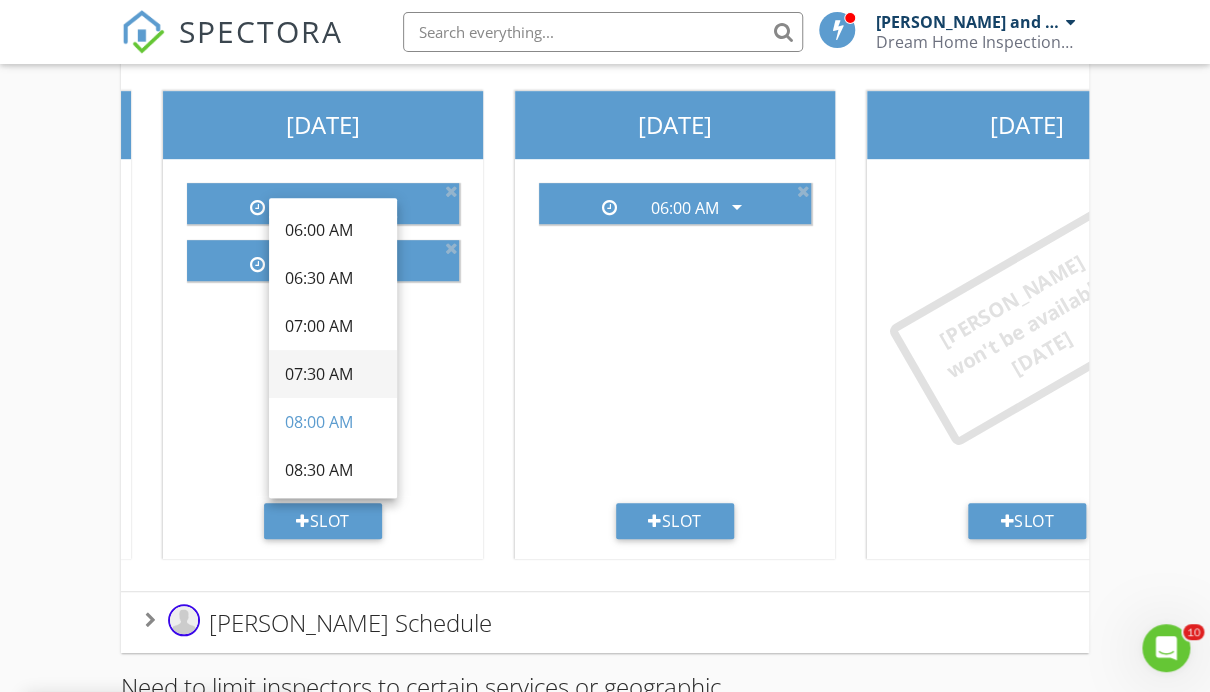 click on "07:30 AM" at bounding box center (333, 374) 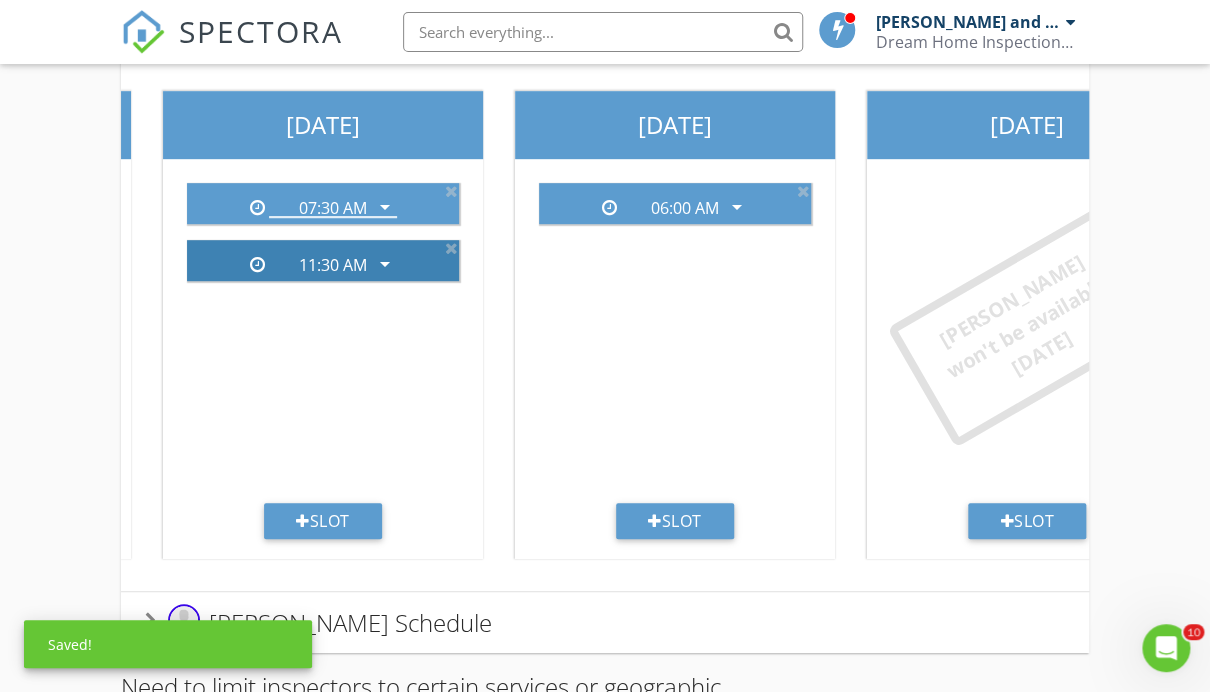 click on "11:30 AM" at bounding box center [333, 265] 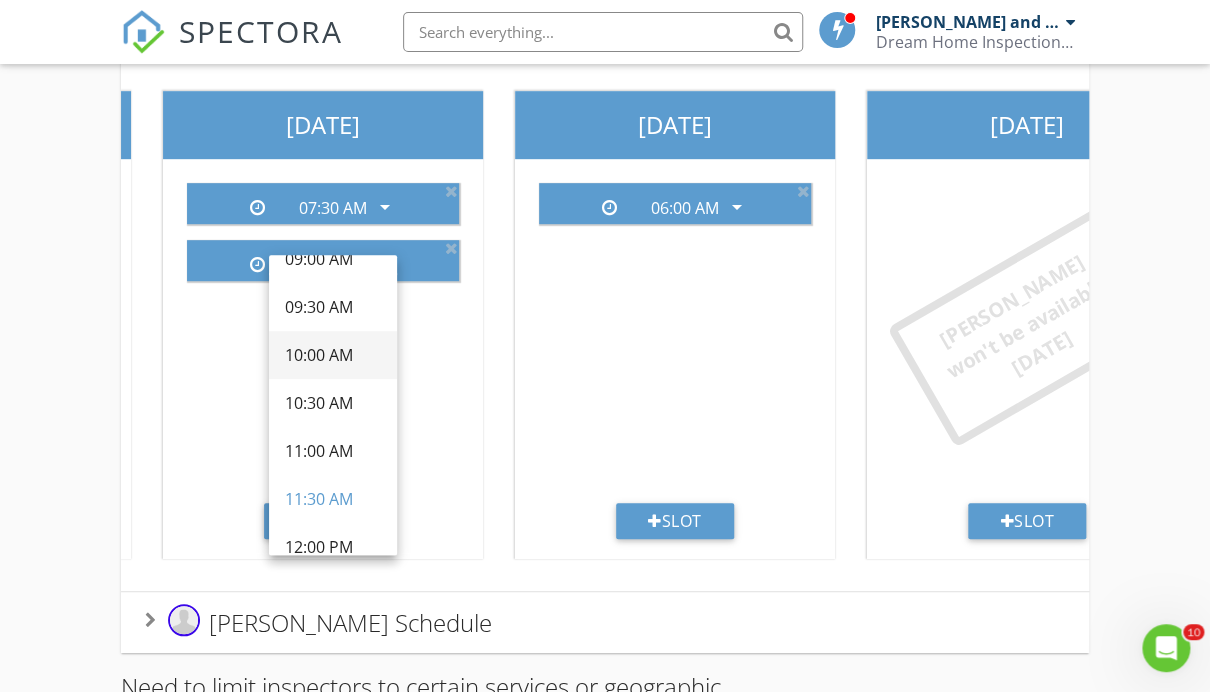 scroll, scrollTop: 292, scrollLeft: 0, axis: vertical 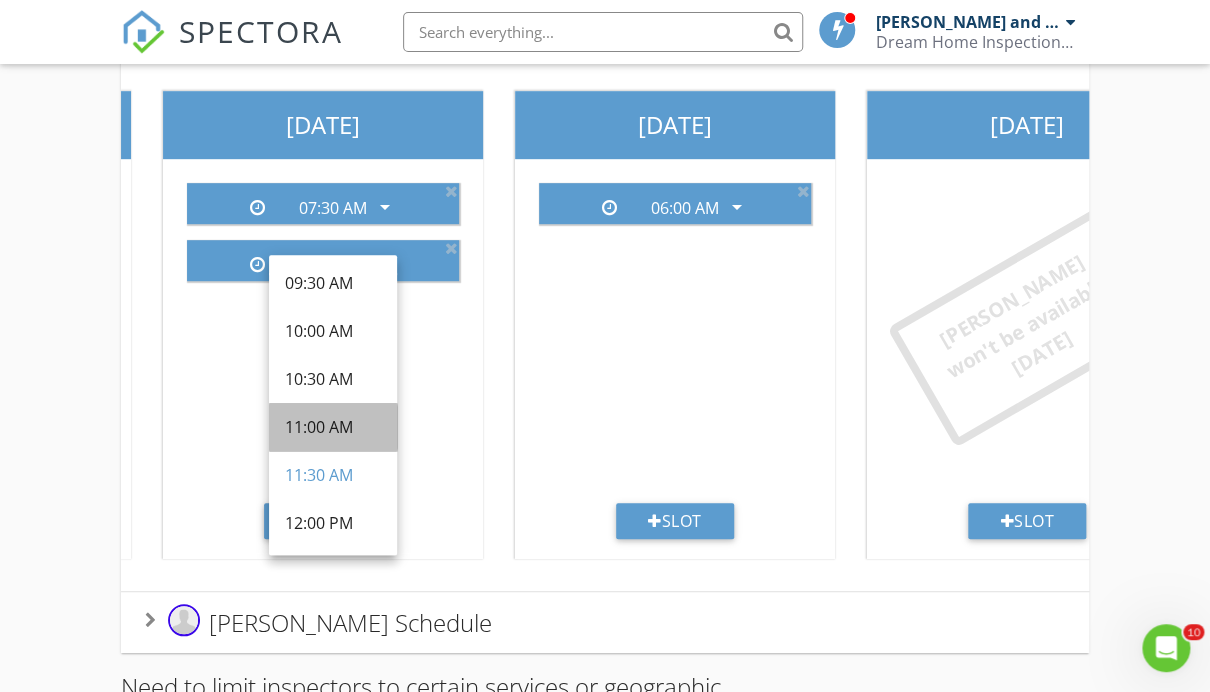 click on "11:00 AM" at bounding box center (333, 427) 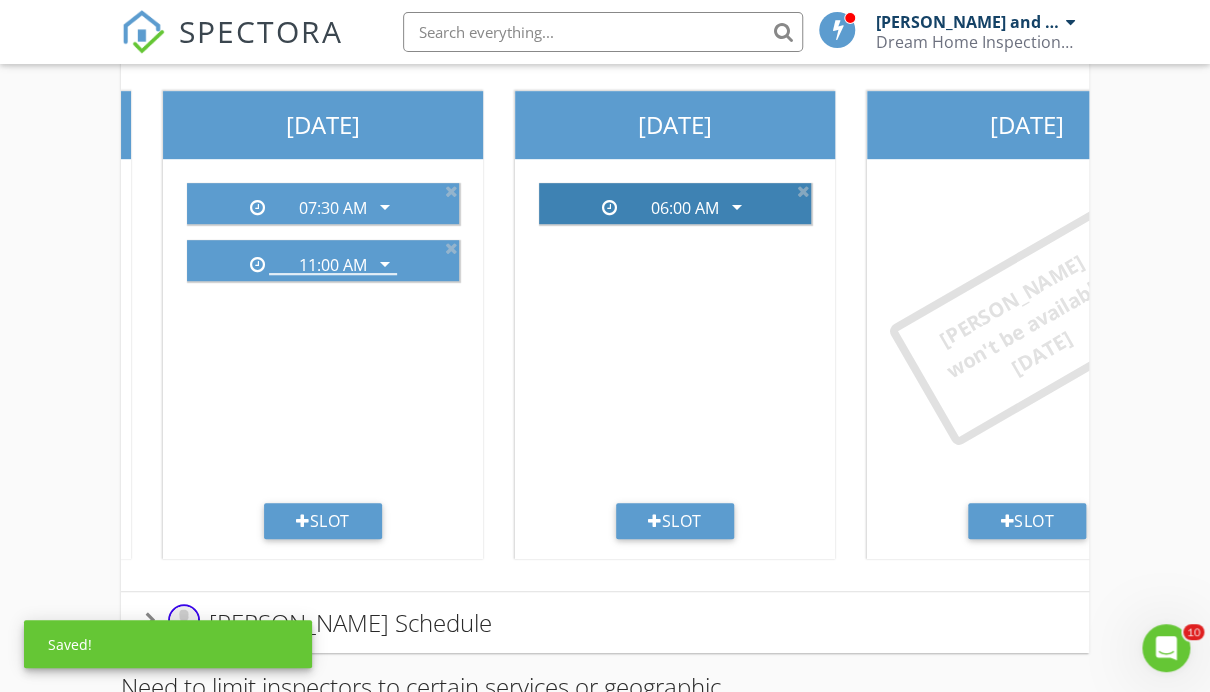 click on "06:00 AM" at bounding box center (685, 208) 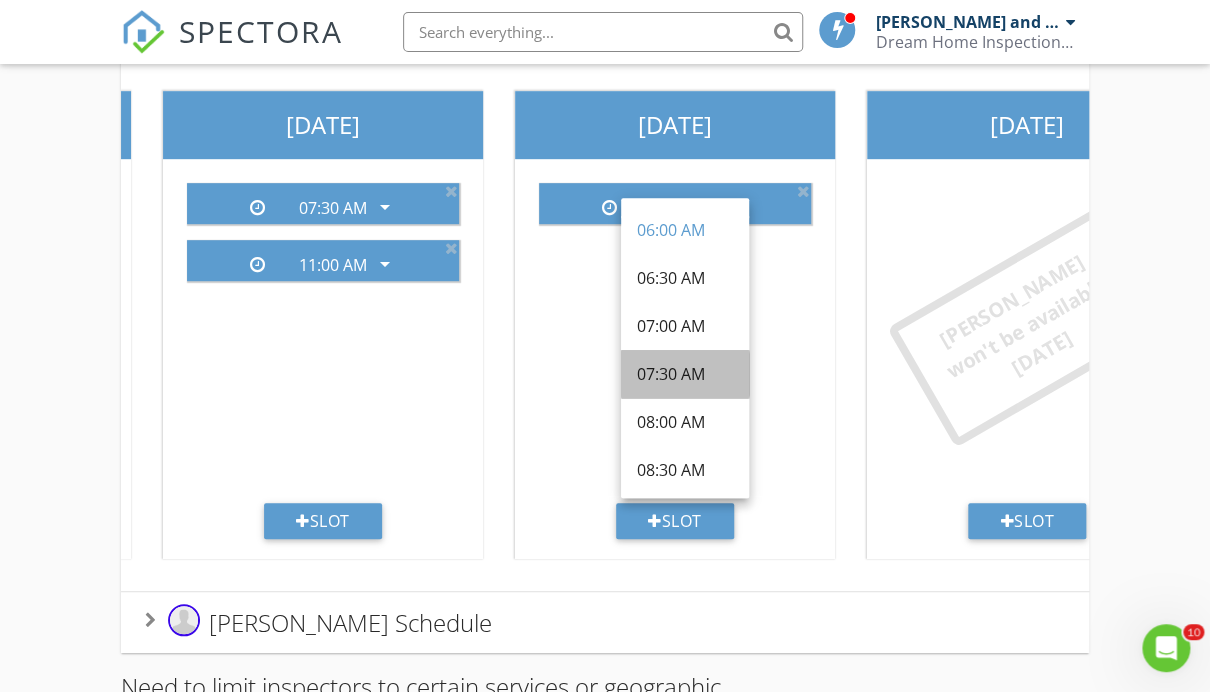 click on "07:30 AM" at bounding box center (685, 374) 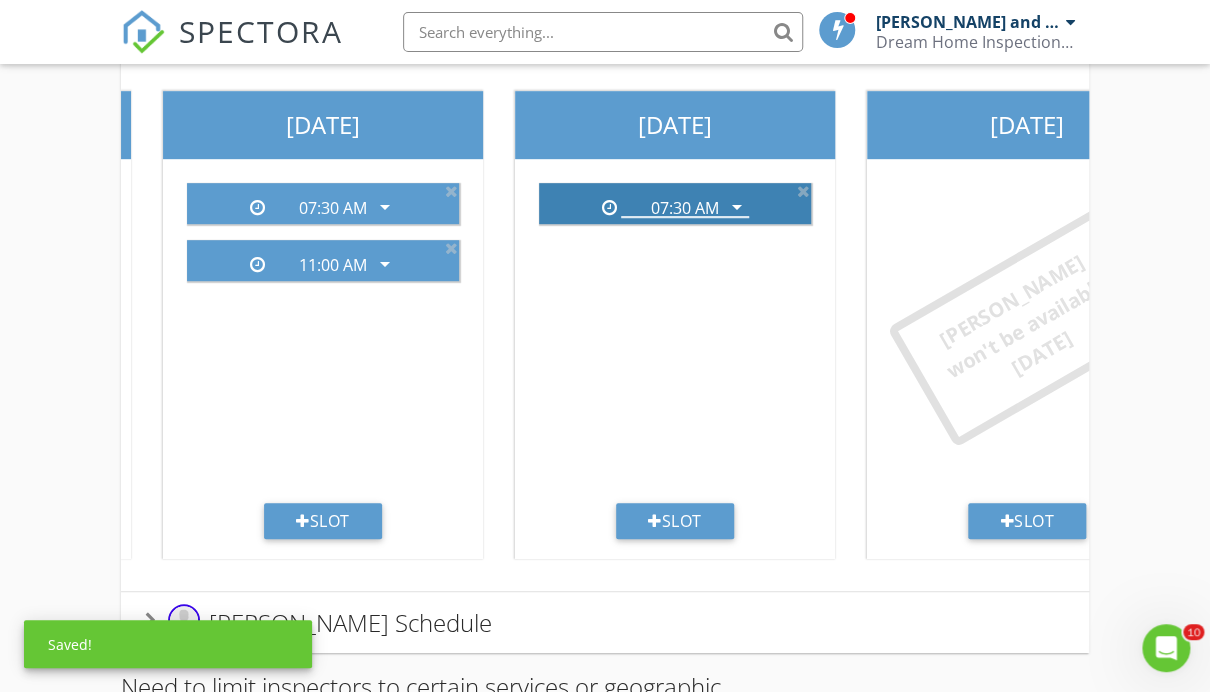 click on "07:30 AM" at bounding box center (685, 208) 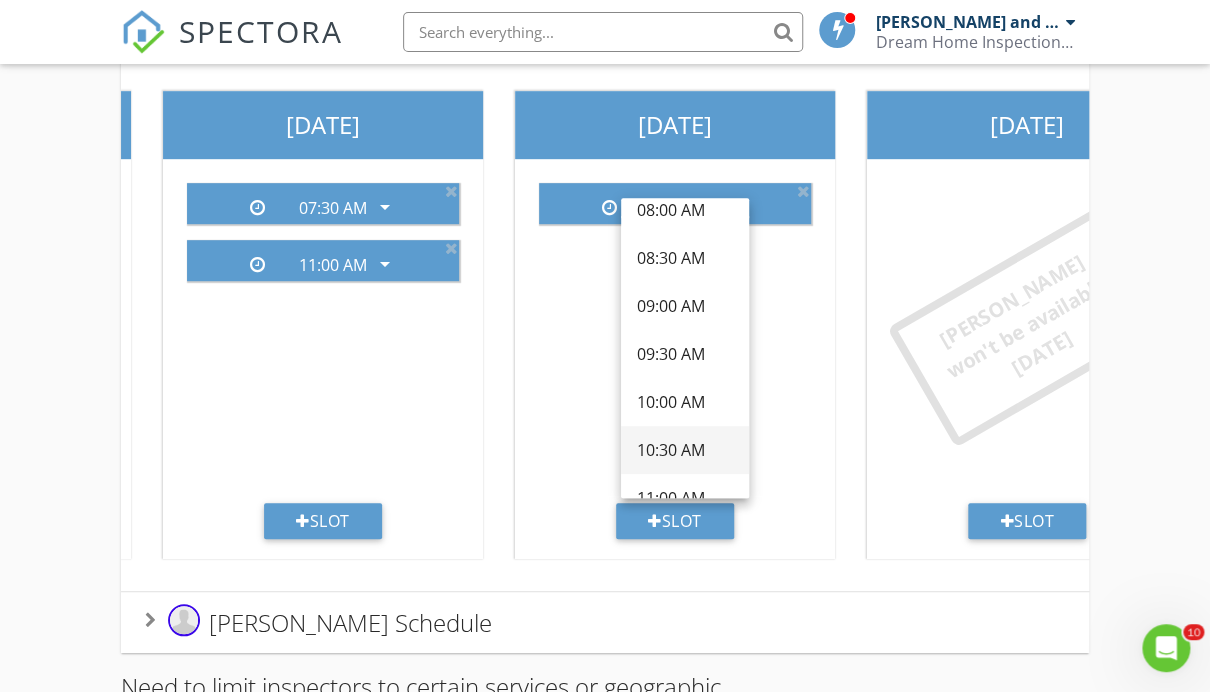 scroll, scrollTop: 287, scrollLeft: 0, axis: vertical 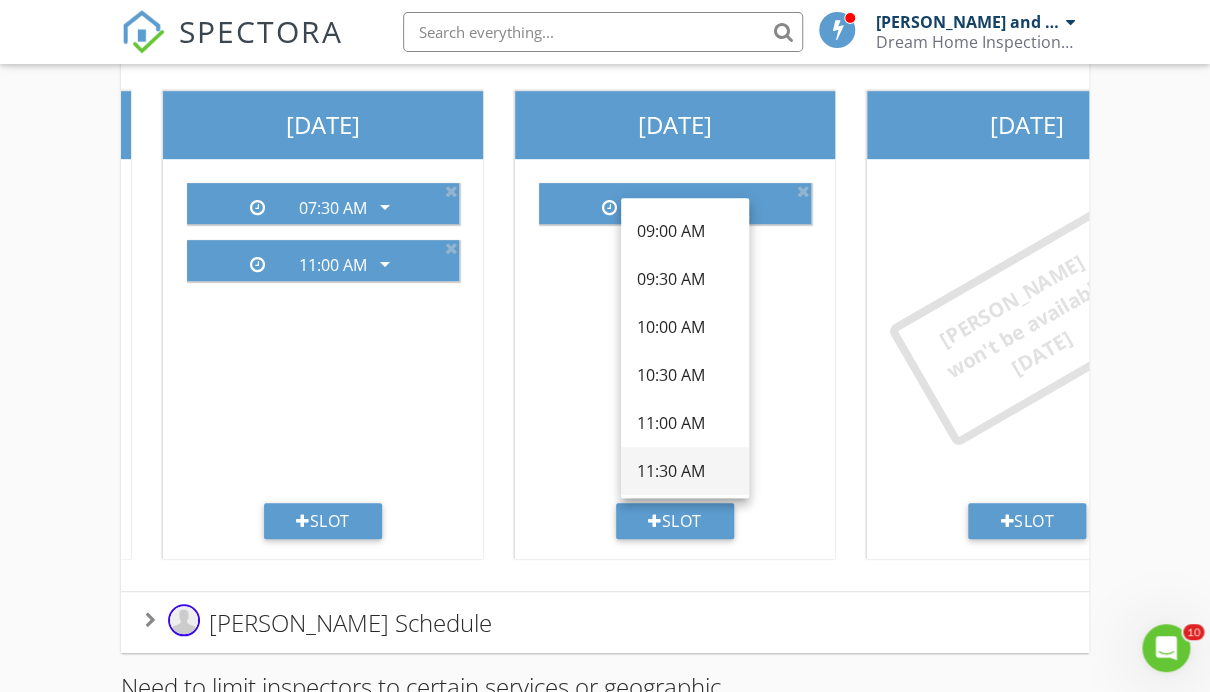 click on "11:30 AM" at bounding box center [685, 471] 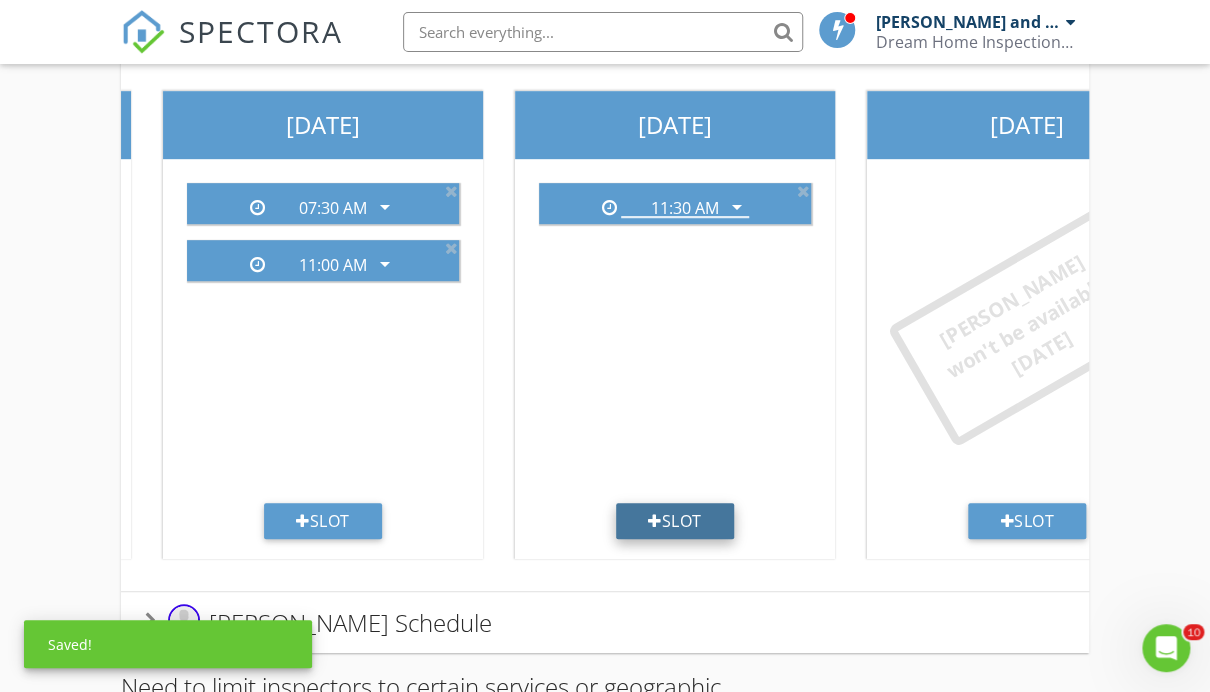 click on "Slot" at bounding box center (675, 521) 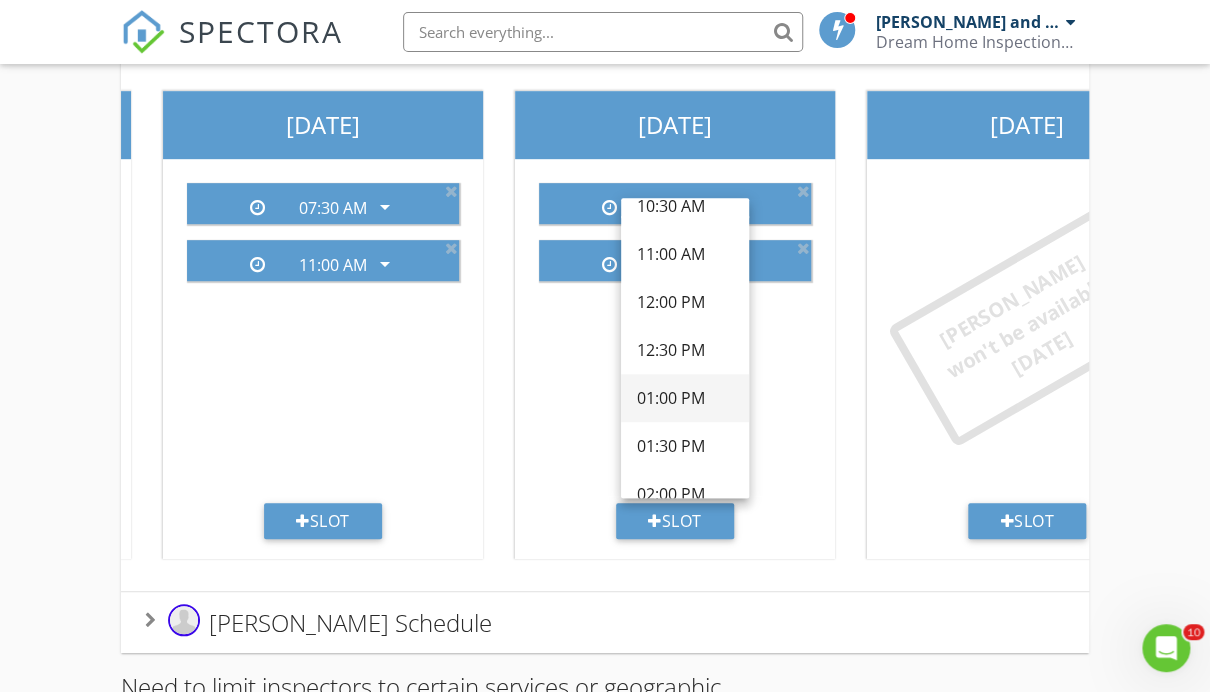 scroll, scrollTop: 610, scrollLeft: 0, axis: vertical 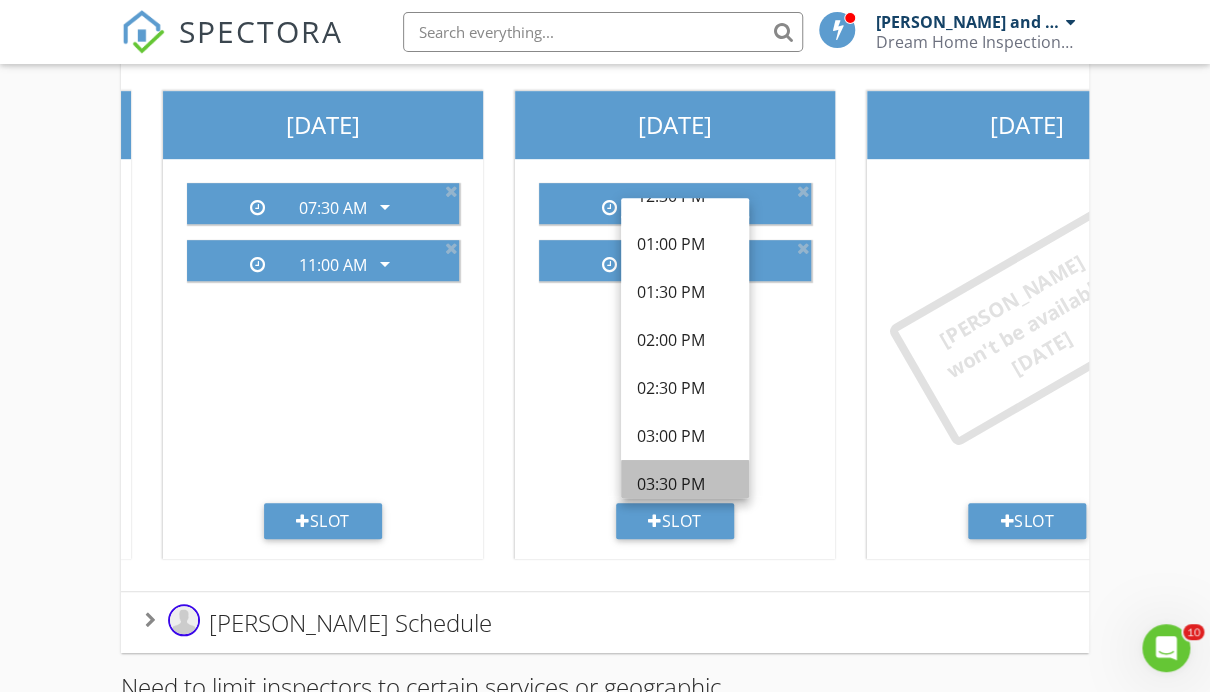 click on "03:30 PM" at bounding box center [685, 484] 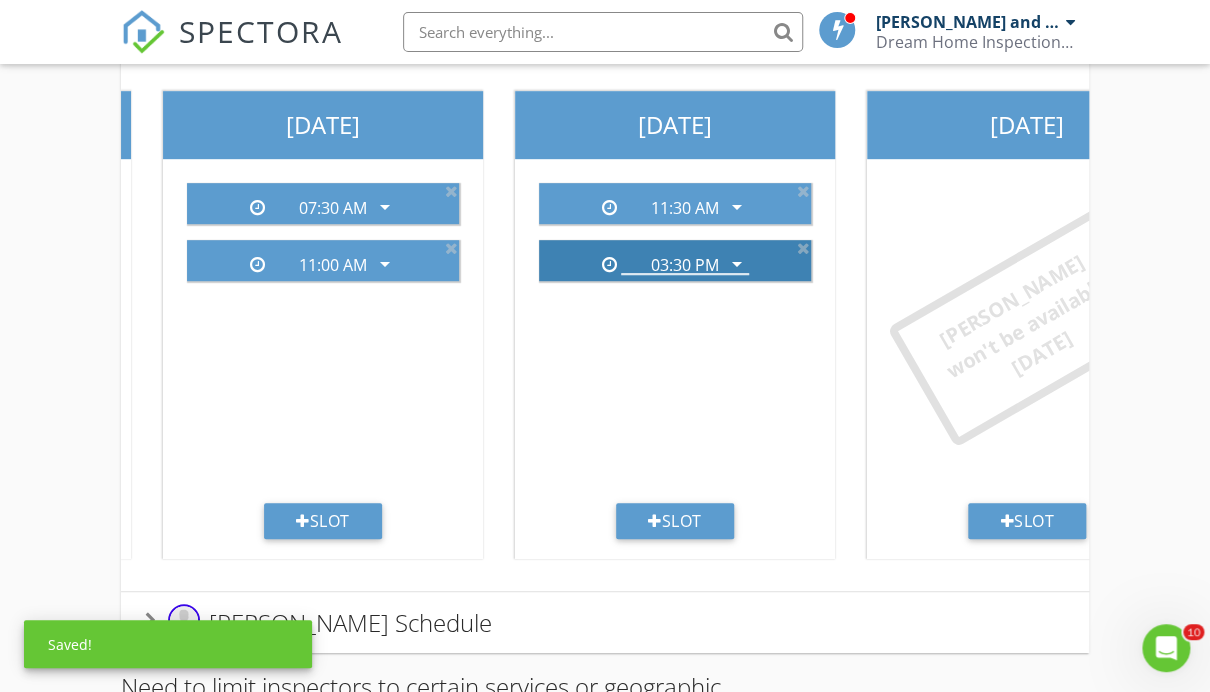click on "03:30 PM" at bounding box center (685, 265) 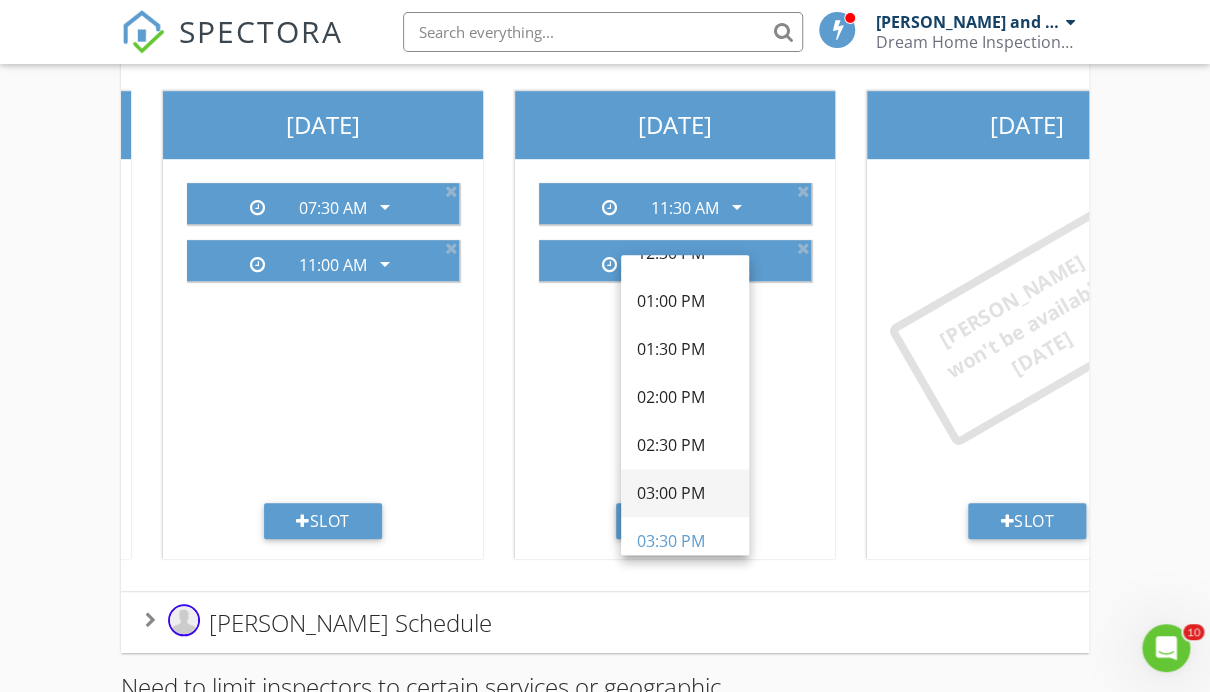 click on "03:00 PM" at bounding box center [685, 493] 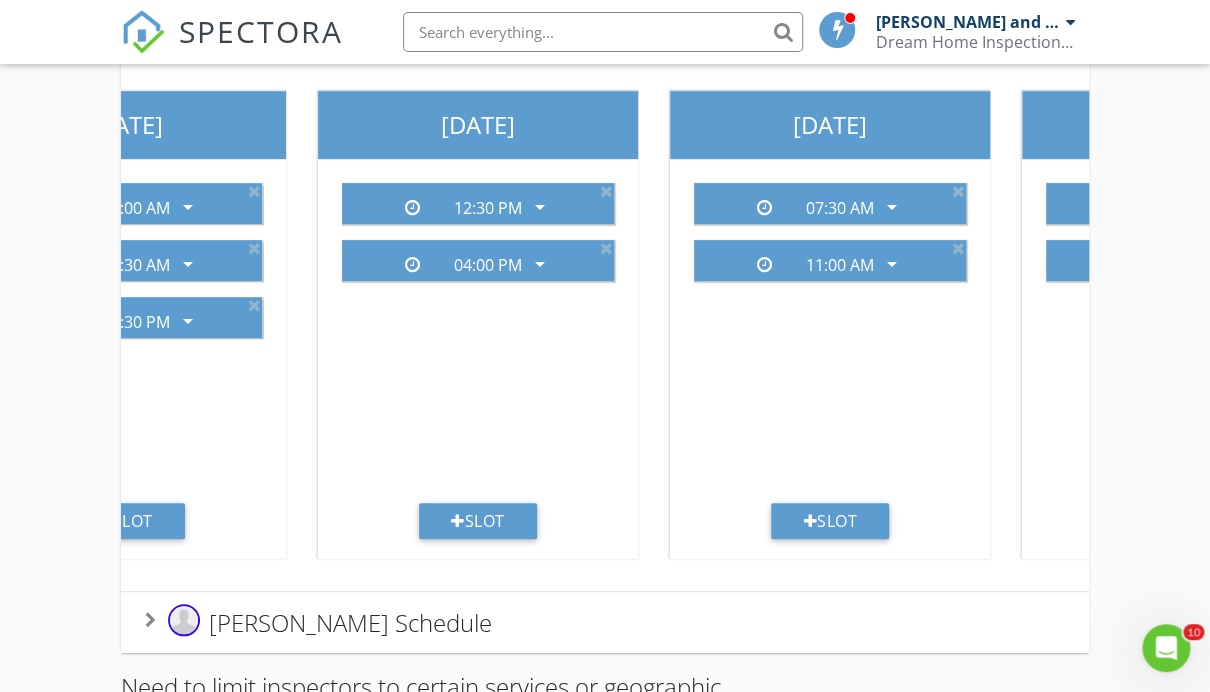 scroll, scrollTop: 0, scrollLeft: 870, axis: horizontal 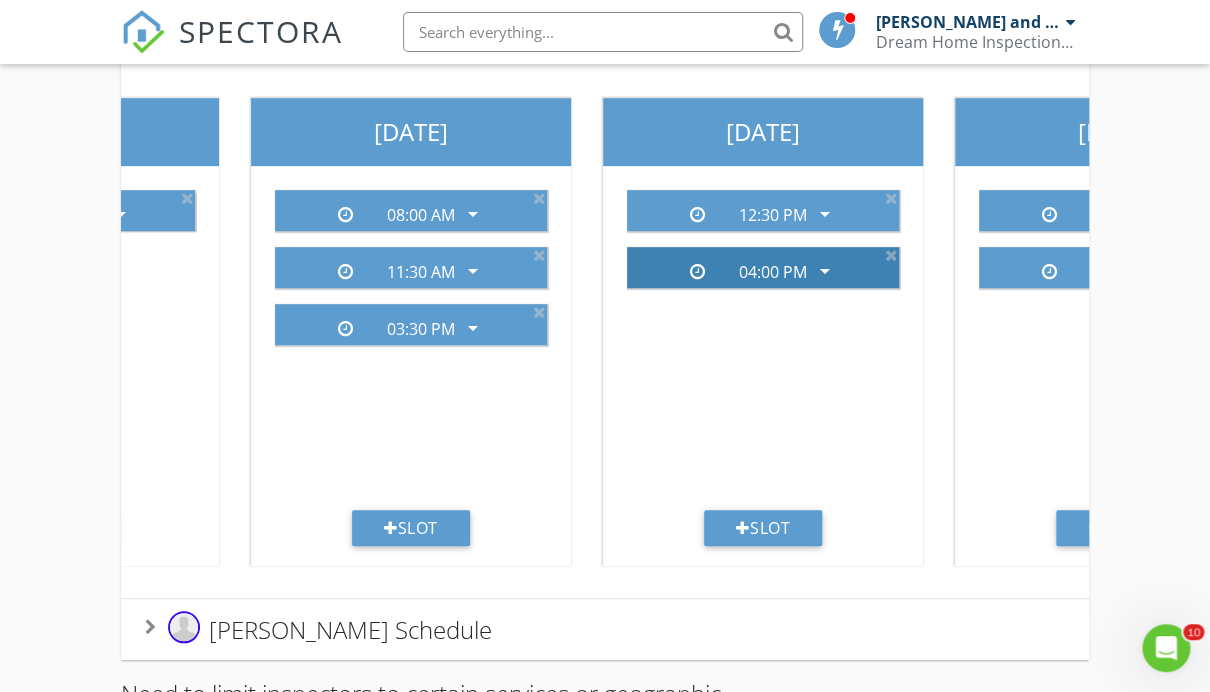 click on "04:00 PM" at bounding box center (773, 272) 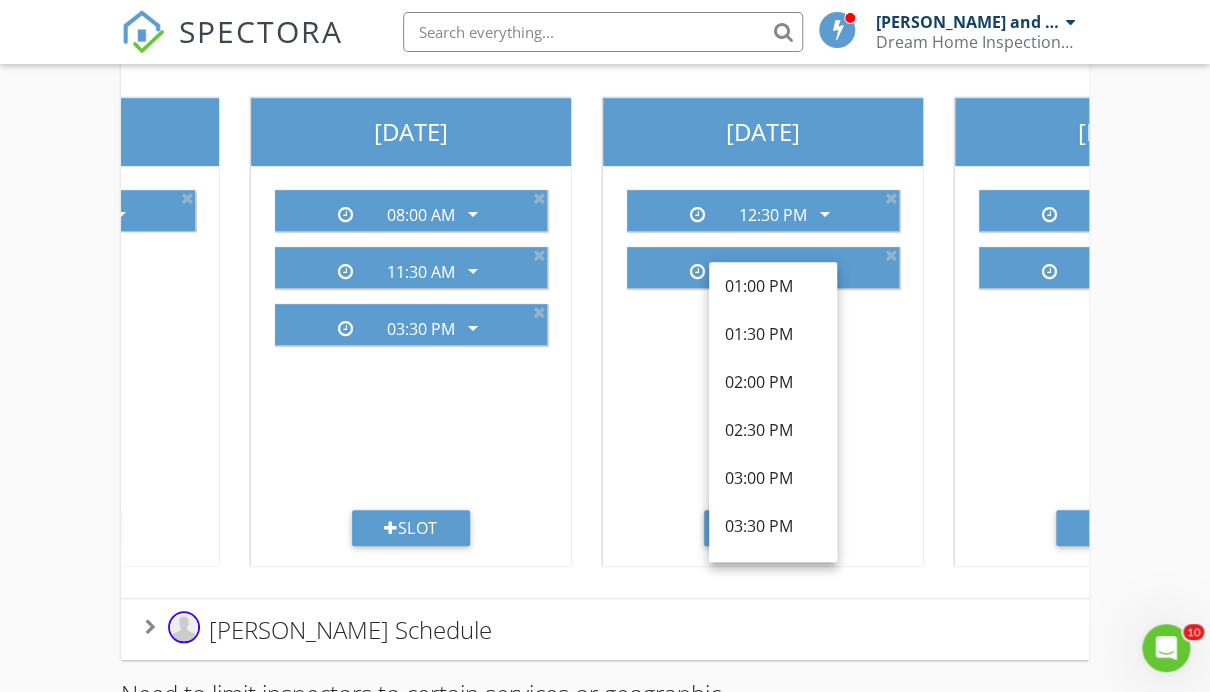 scroll, scrollTop: 639, scrollLeft: 0, axis: vertical 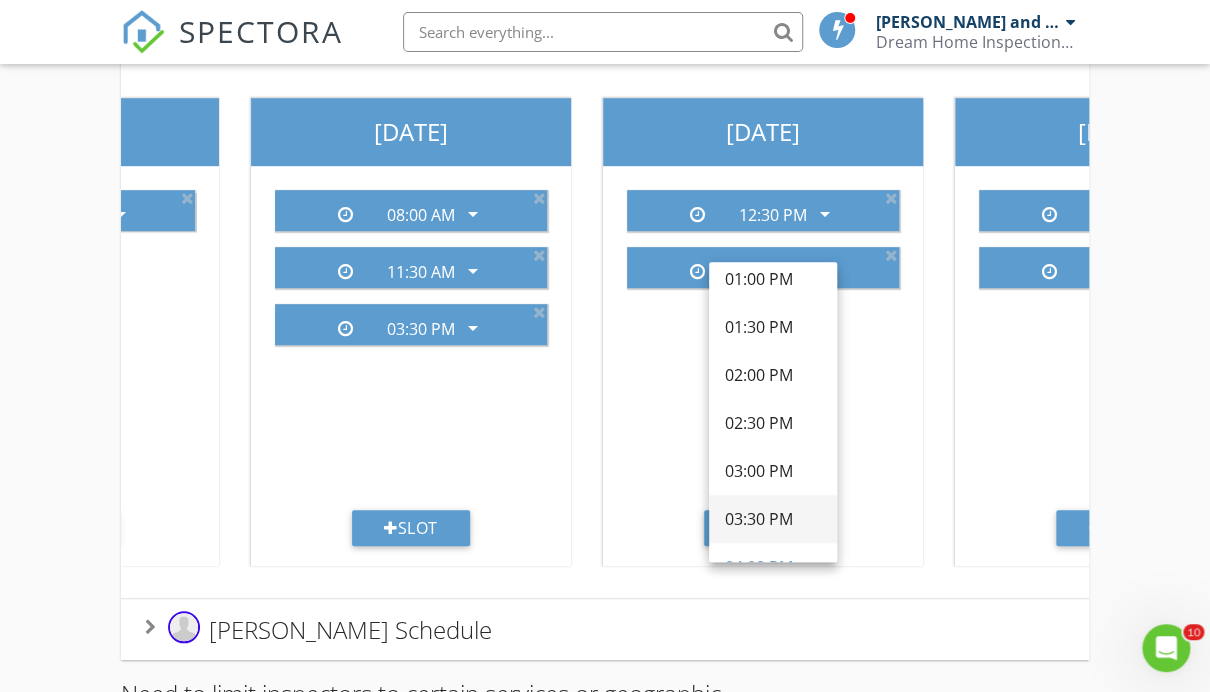 click on "03:30 PM" at bounding box center [773, 519] 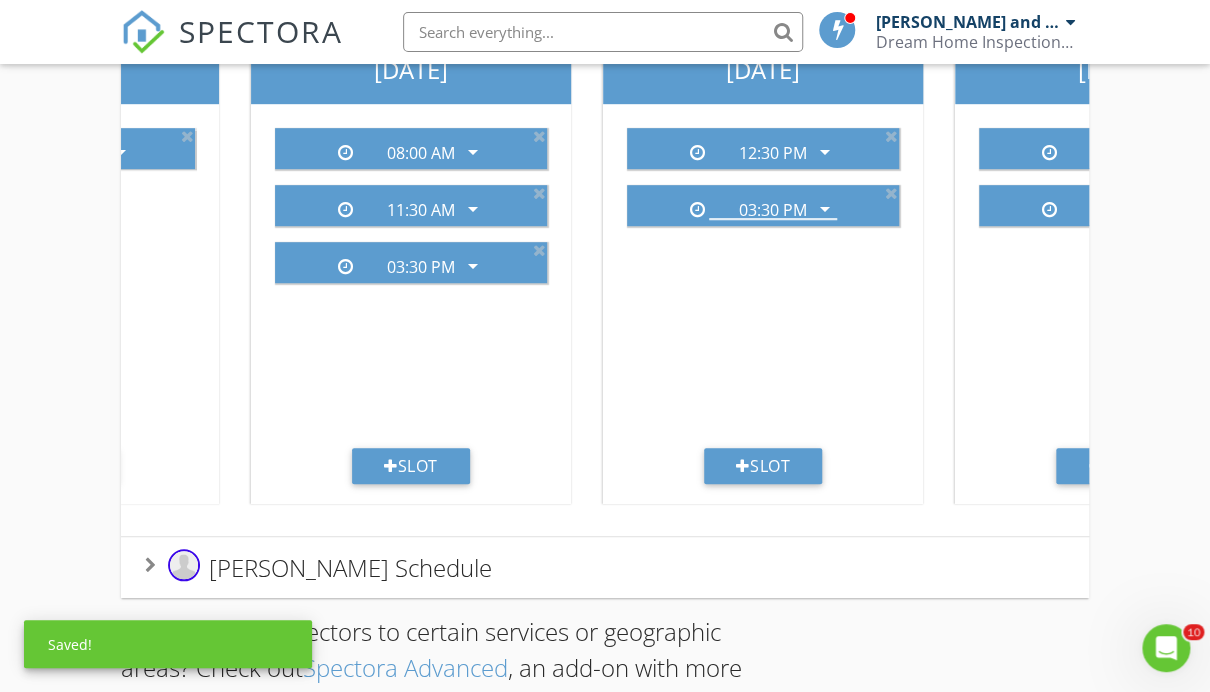 scroll, scrollTop: 452, scrollLeft: 0, axis: vertical 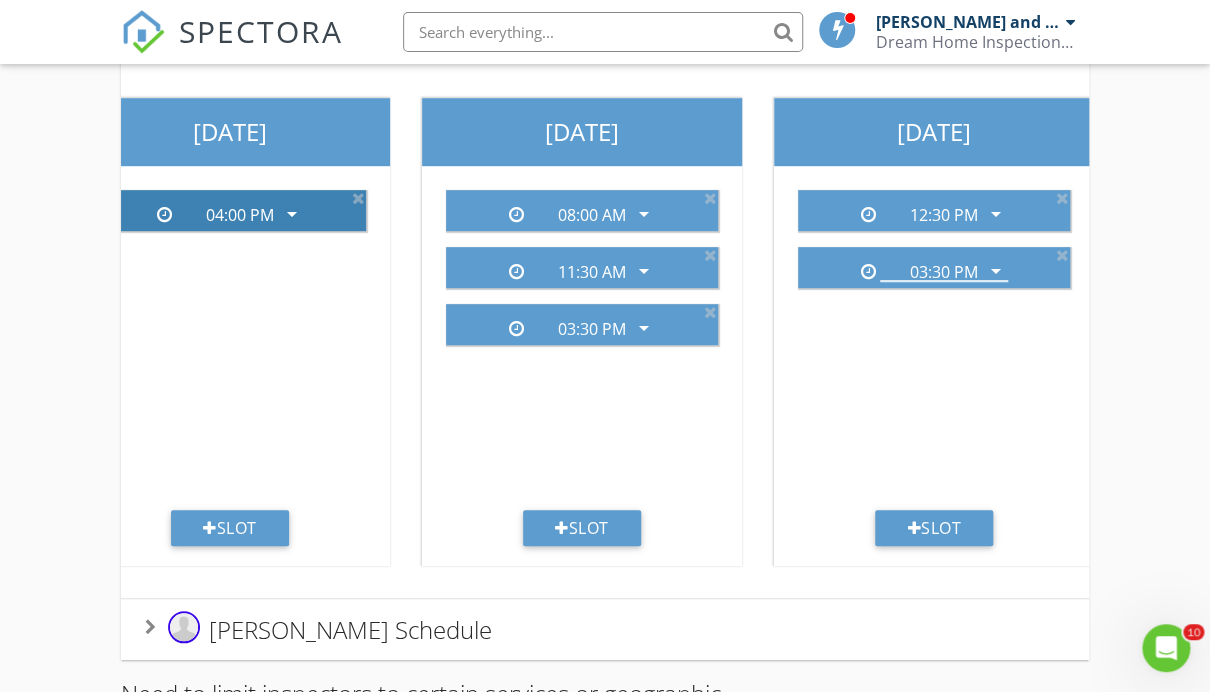 click on "arrow_drop_down" at bounding box center (290, 214) 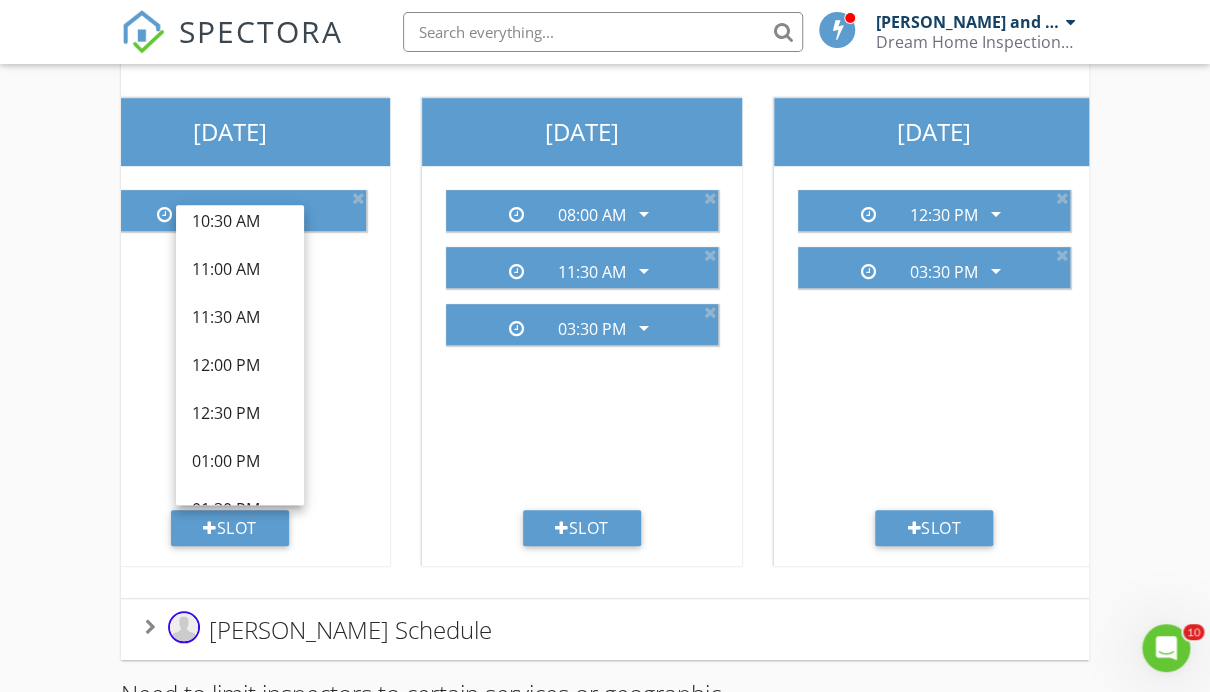 scroll, scrollTop: 448, scrollLeft: 0, axis: vertical 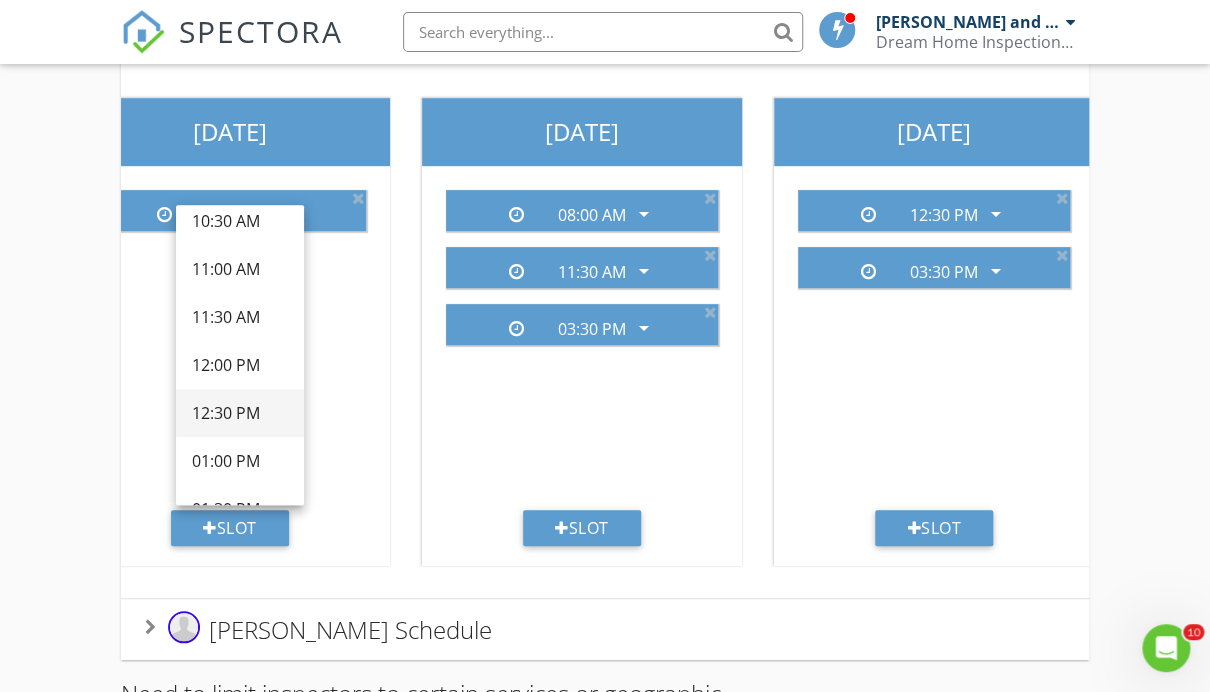 click on "12:30 PM" at bounding box center [240, 413] 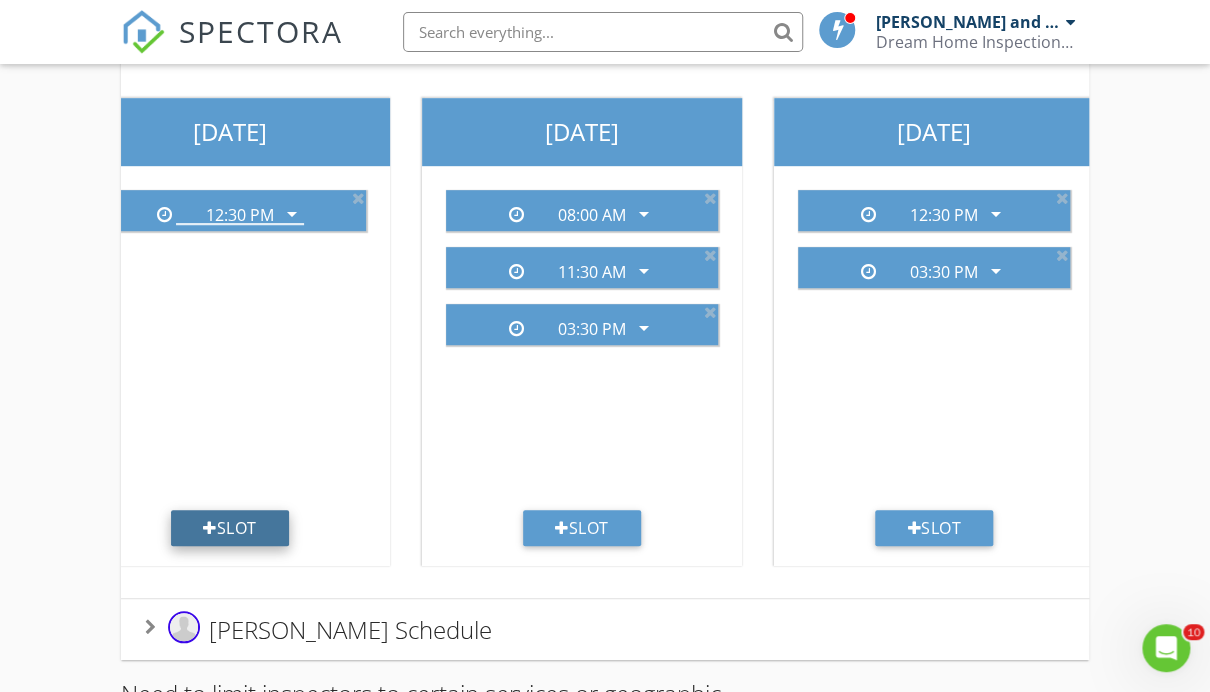 click on "Slot" at bounding box center (230, 528) 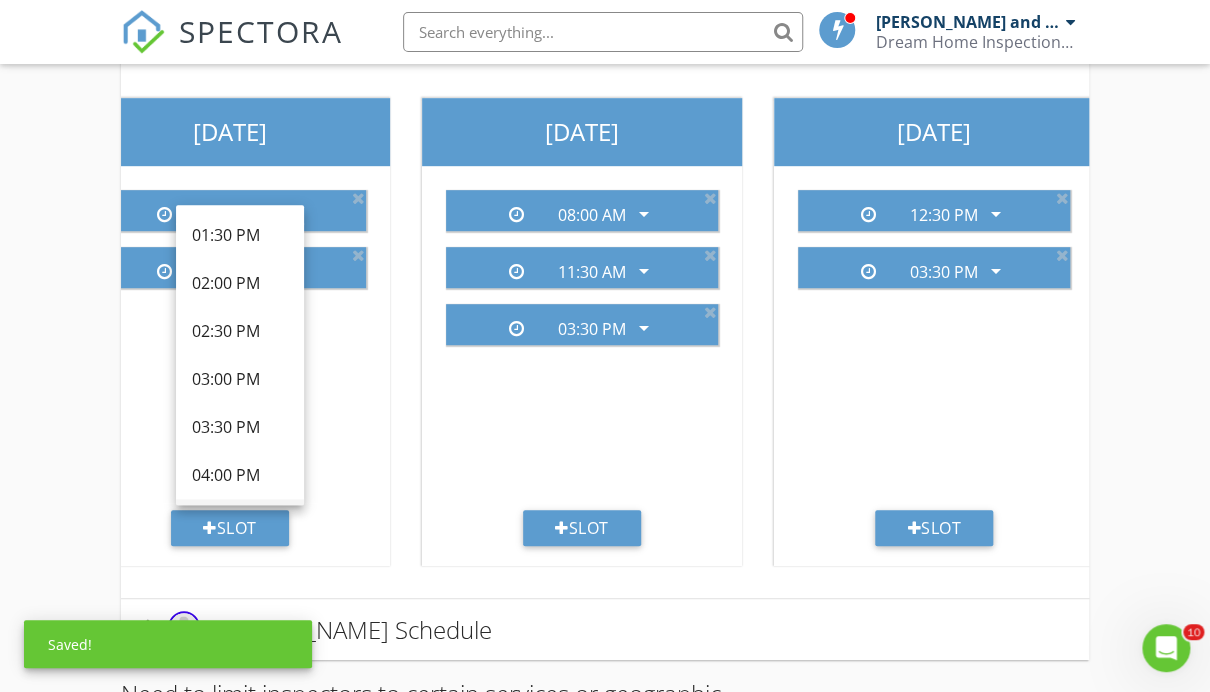 scroll, scrollTop: 685, scrollLeft: 0, axis: vertical 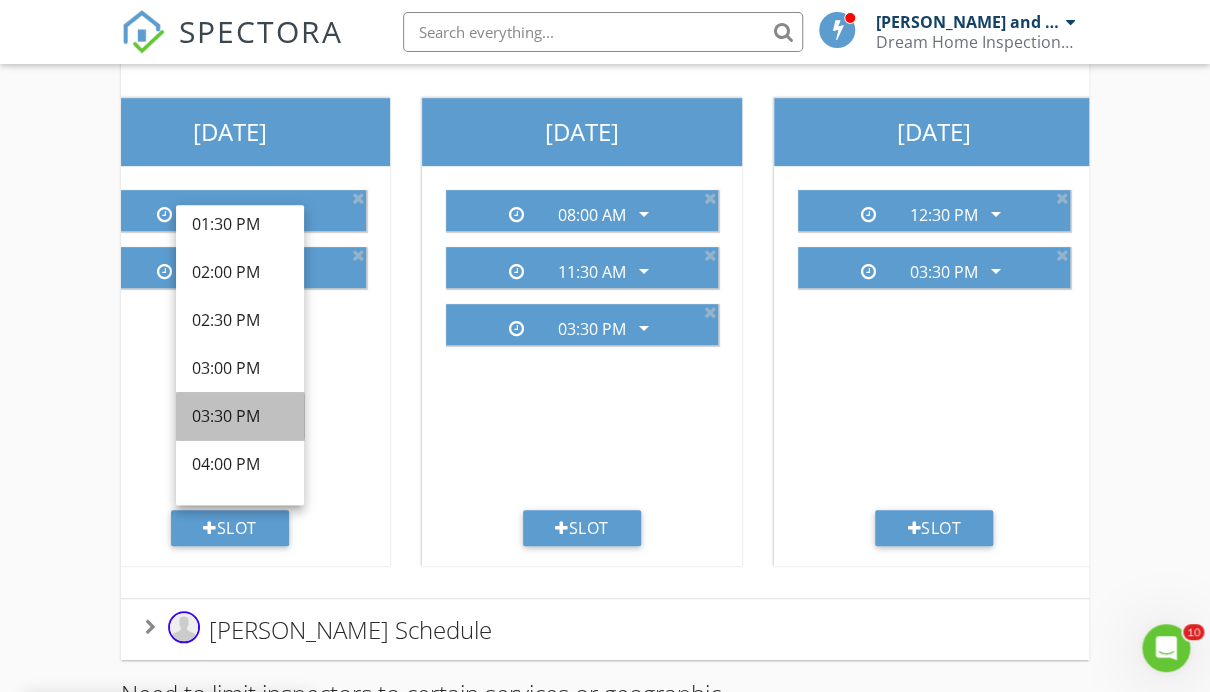 click on "03:30 PM" at bounding box center (240, 416) 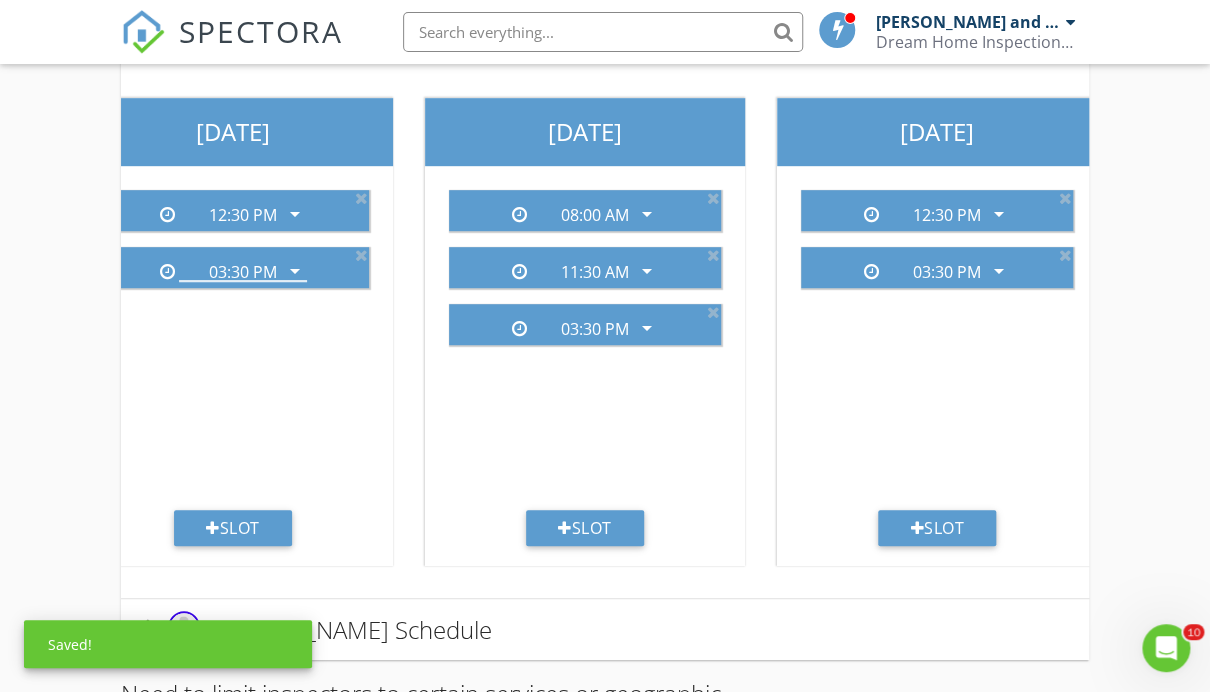 scroll, scrollTop: 0, scrollLeft: 423, axis: horizontal 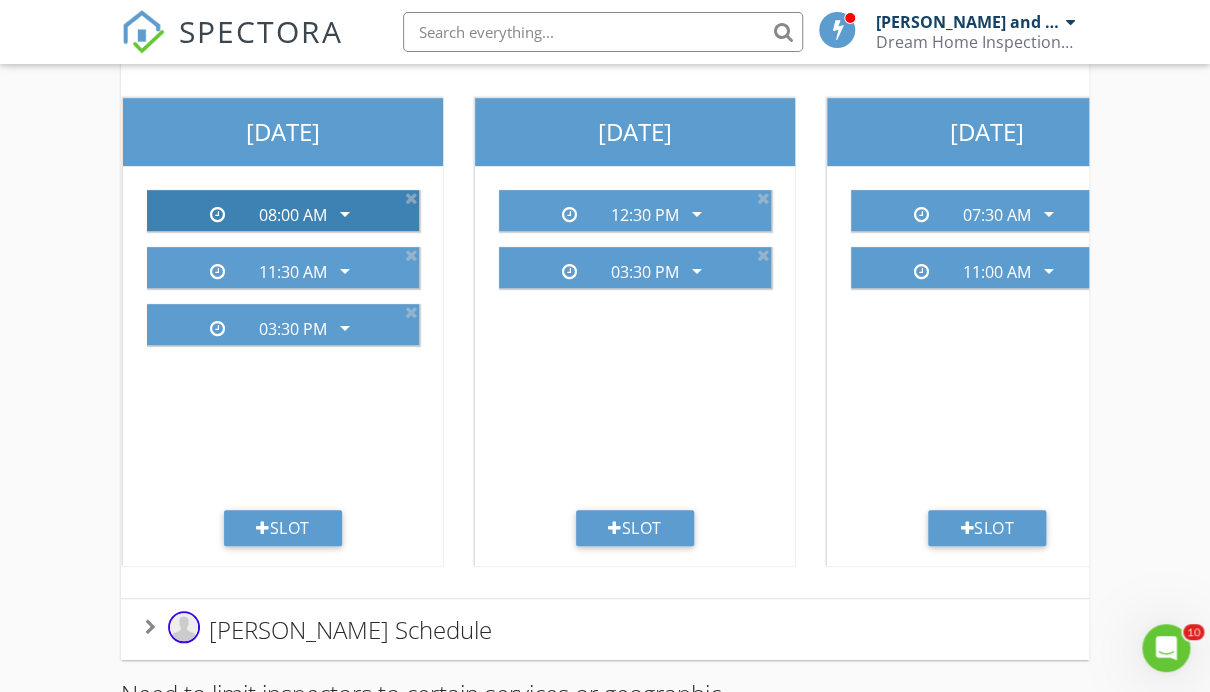 click on "08:00 AM" at bounding box center (293, 215) 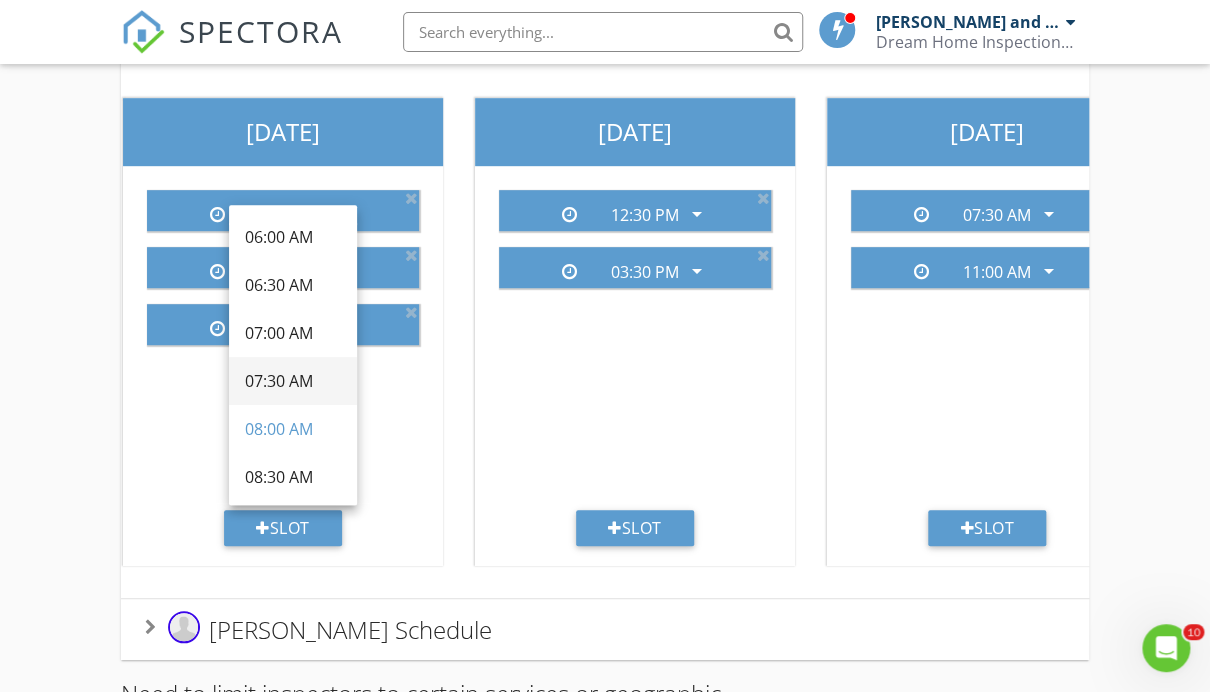 click on "07:30 AM" at bounding box center [293, 381] 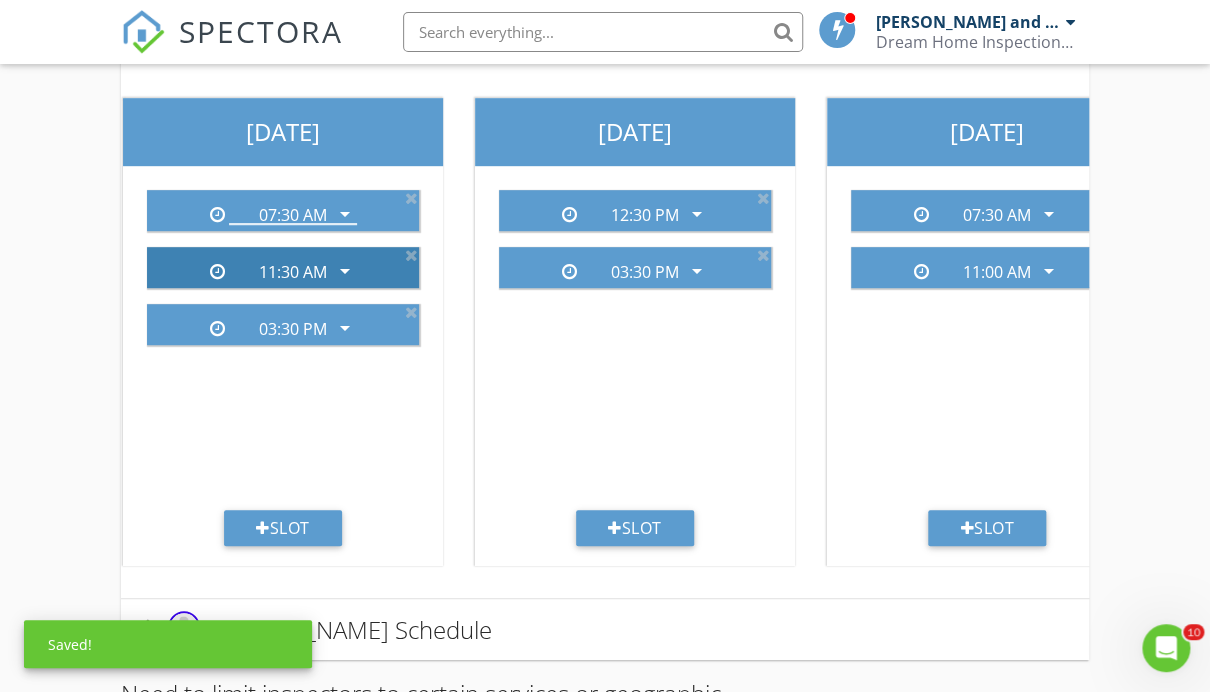 click on "11:30 AM" at bounding box center (293, 272) 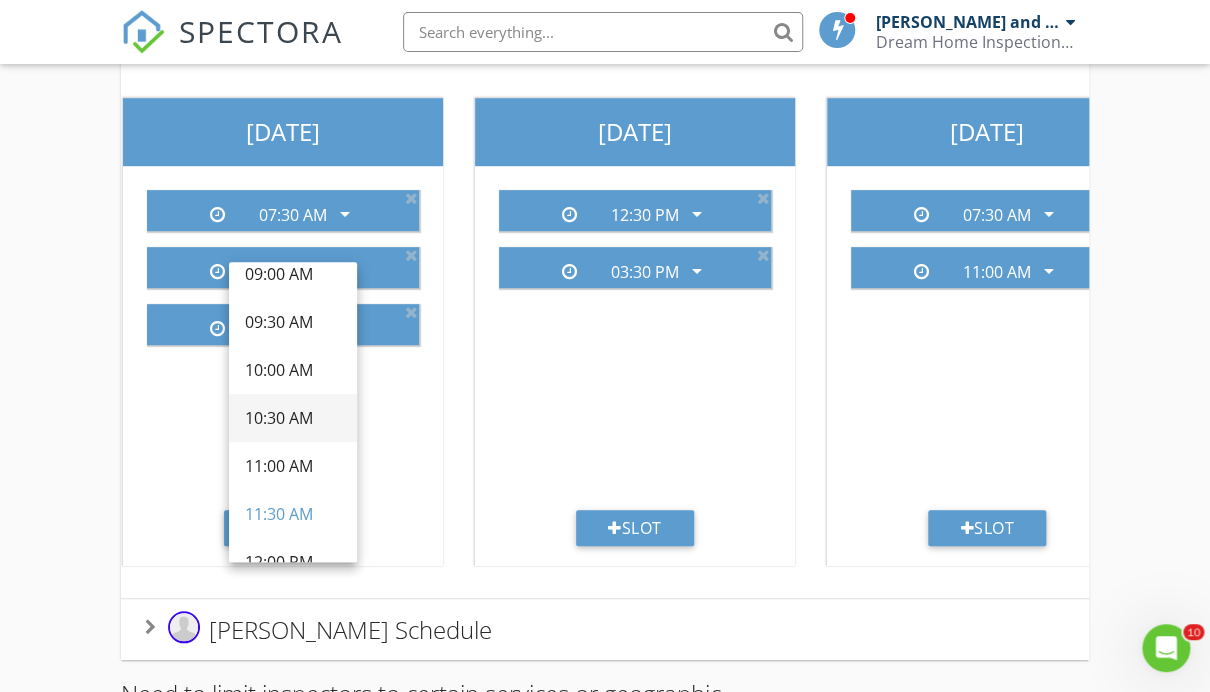 scroll, scrollTop: 260, scrollLeft: 0, axis: vertical 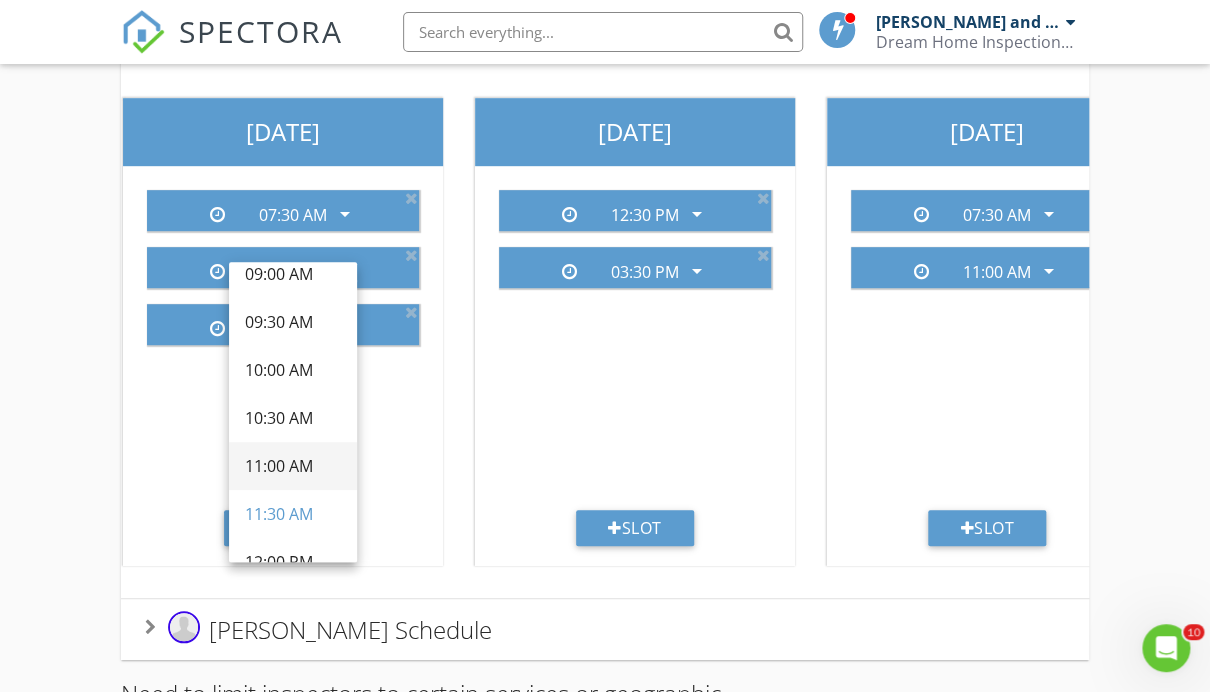 click on "11:00 AM" at bounding box center (293, 466) 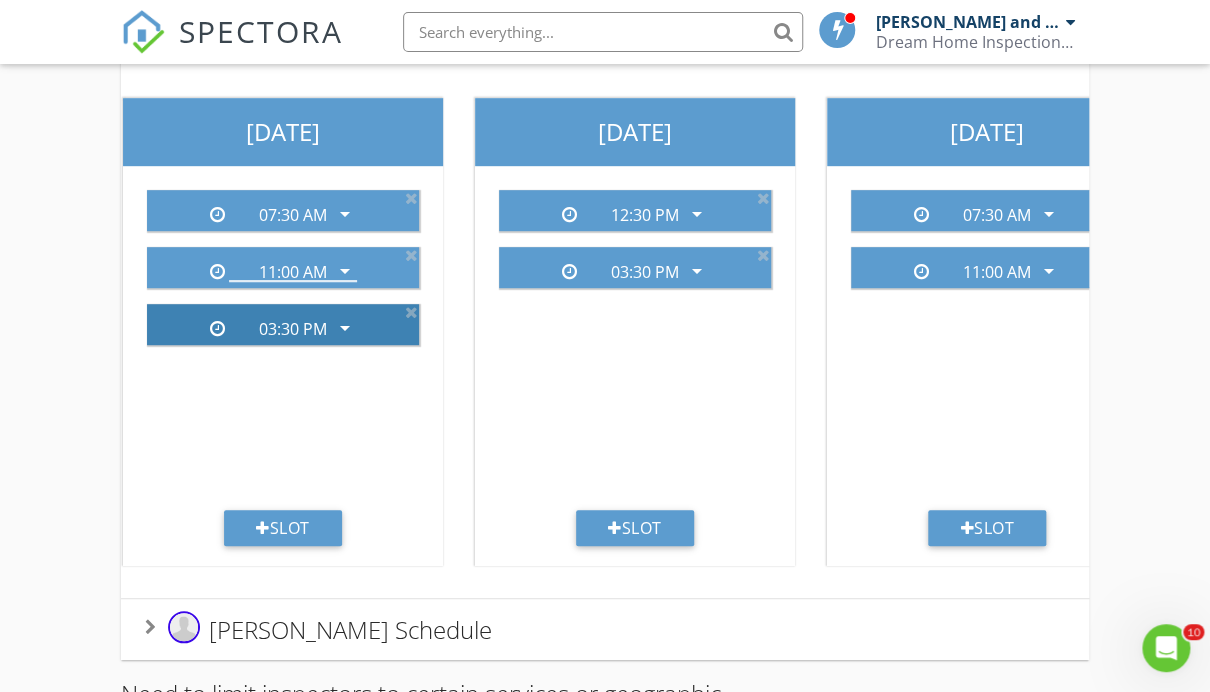 click on "03:30 PM" at bounding box center (293, 329) 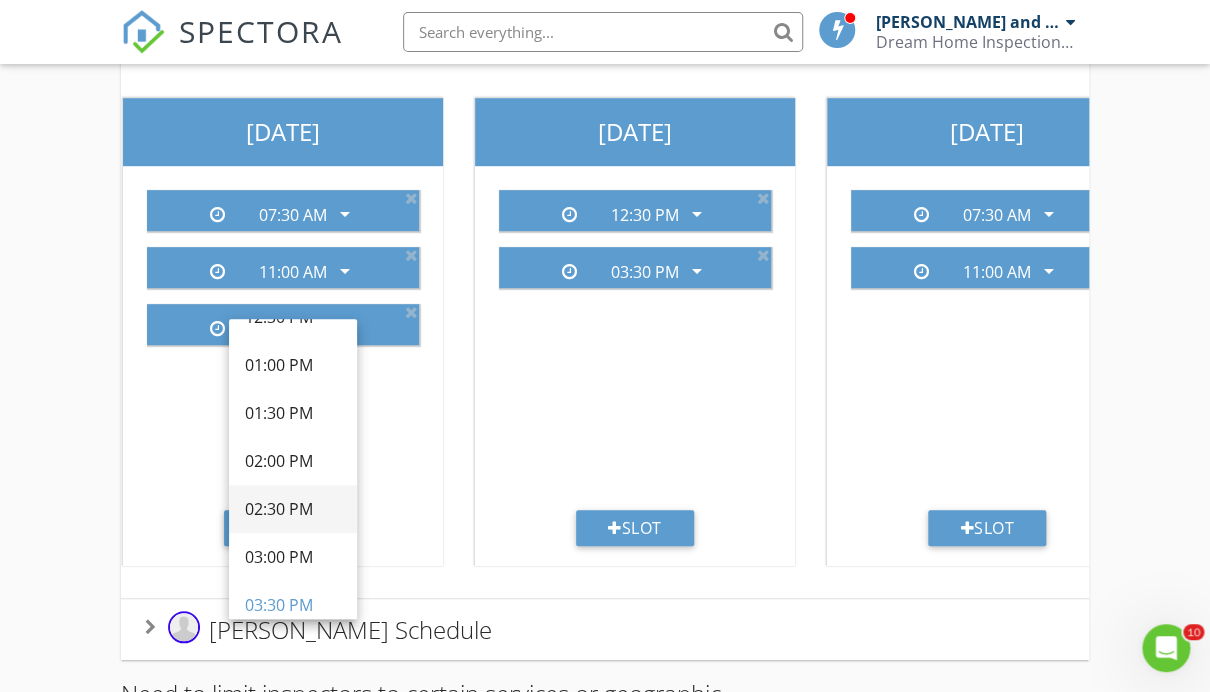 scroll, scrollTop: 566, scrollLeft: 0, axis: vertical 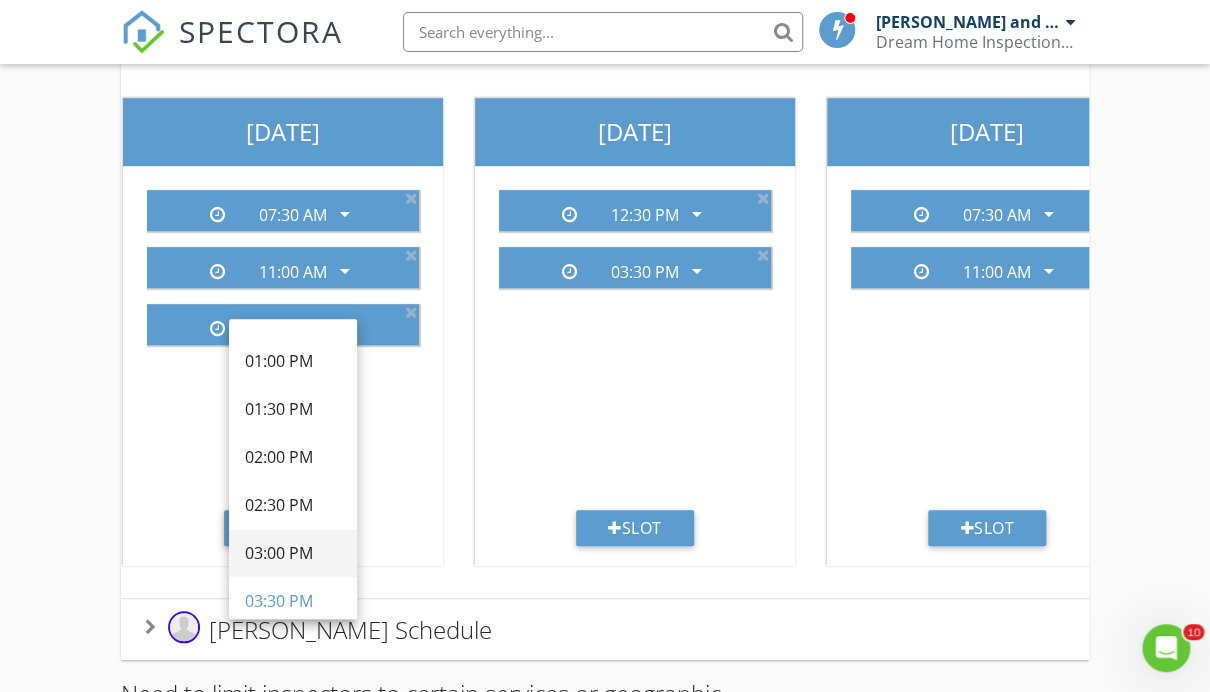 click on "03:00 PM" at bounding box center [293, 553] 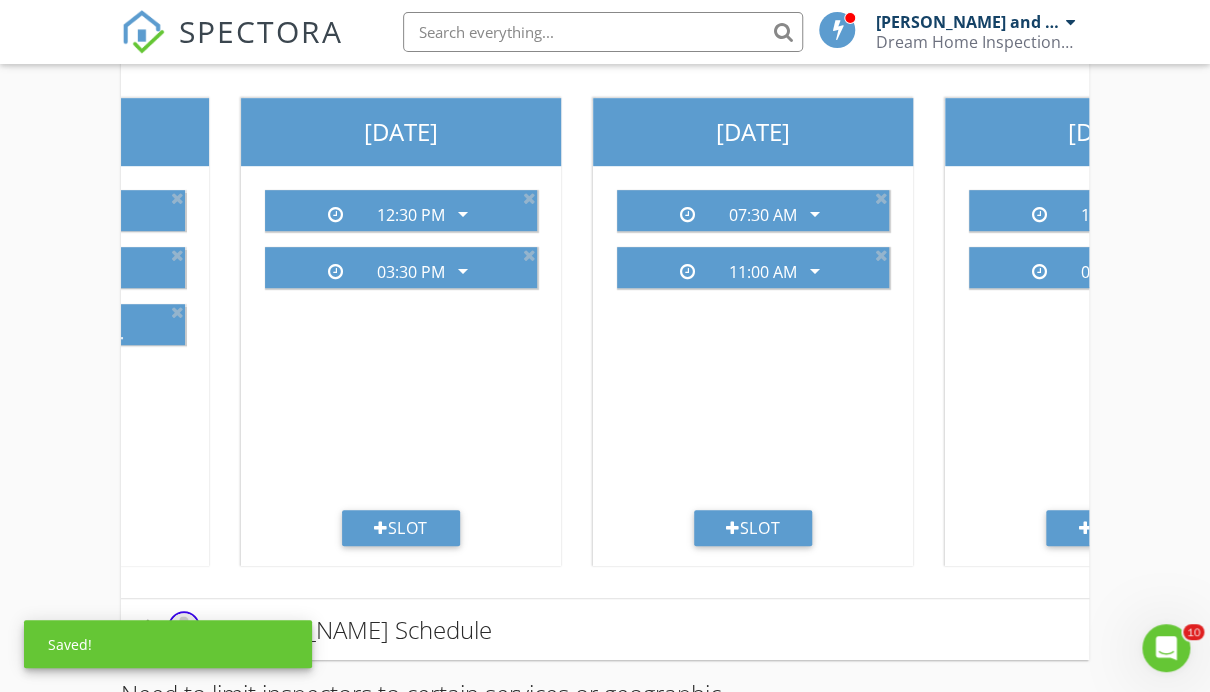 scroll, scrollTop: 0, scrollLeft: 956, axis: horizontal 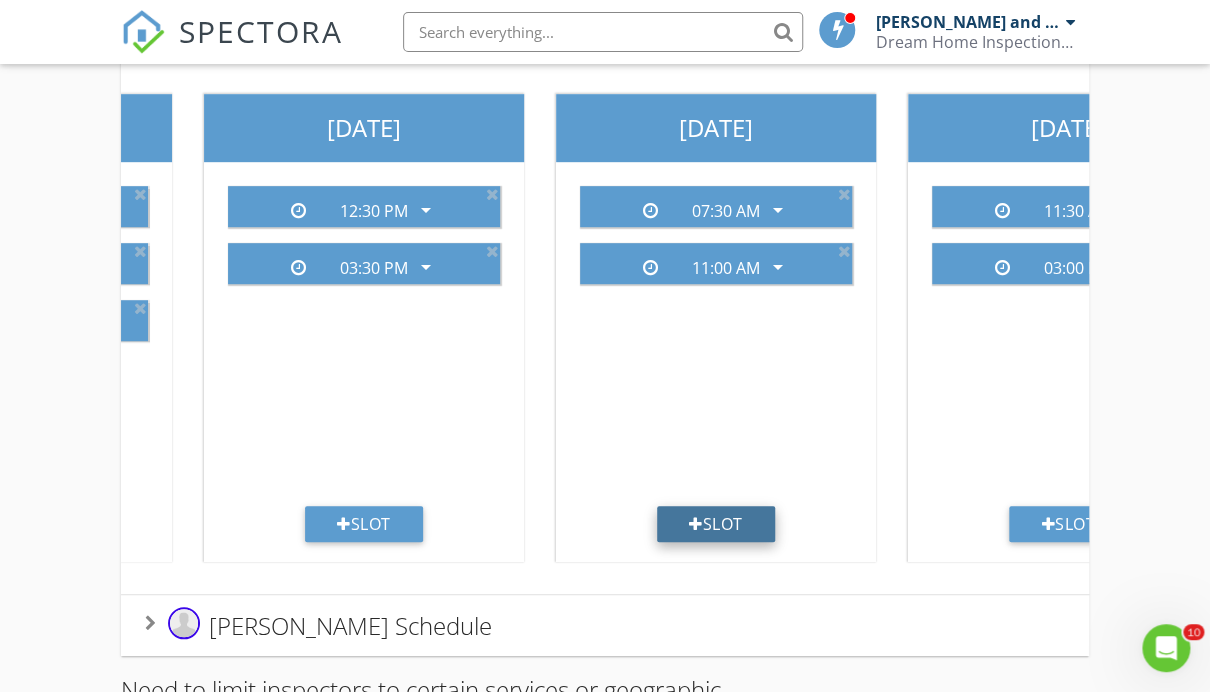 click on "Slot" at bounding box center [716, 524] 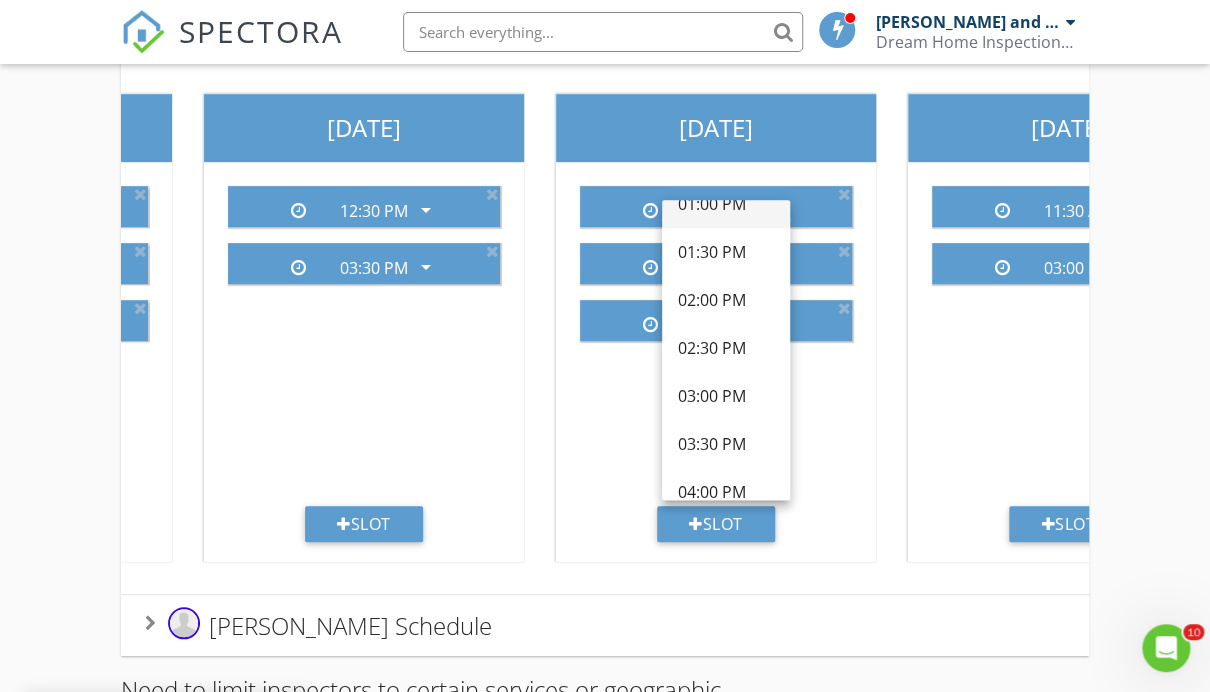 scroll, scrollTop: 607, scrollLeft: 0, axis: vertical 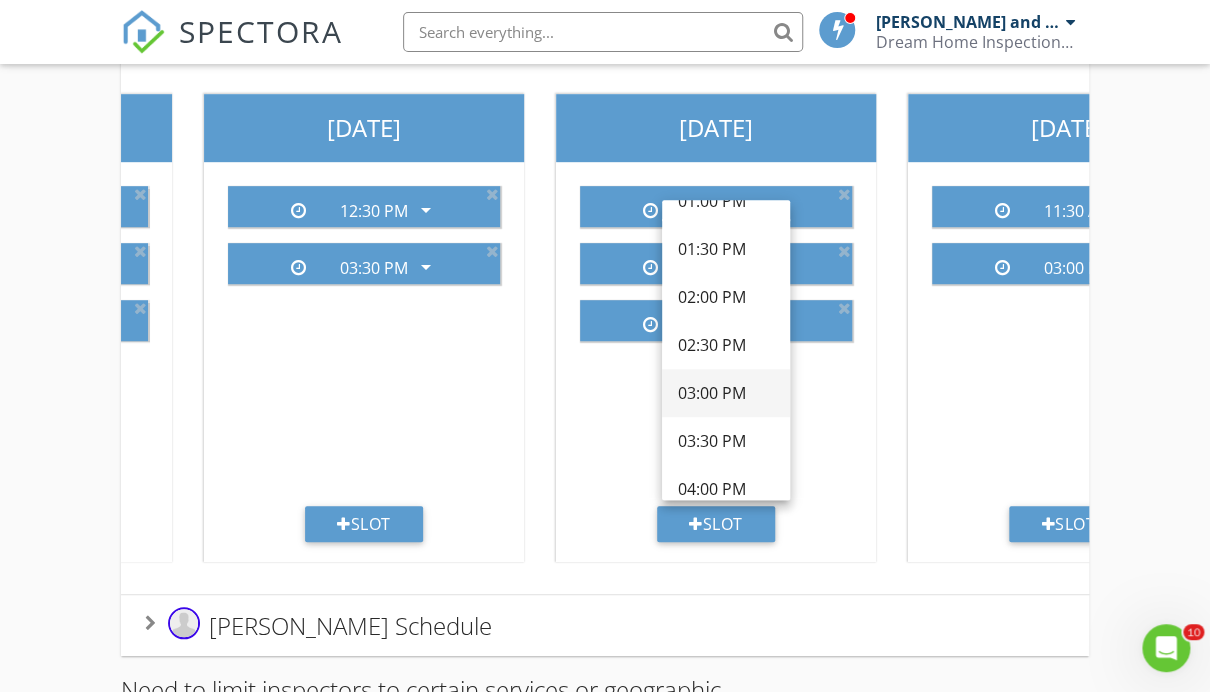 click on "03:00 PM" at bounding box center [726, 393] 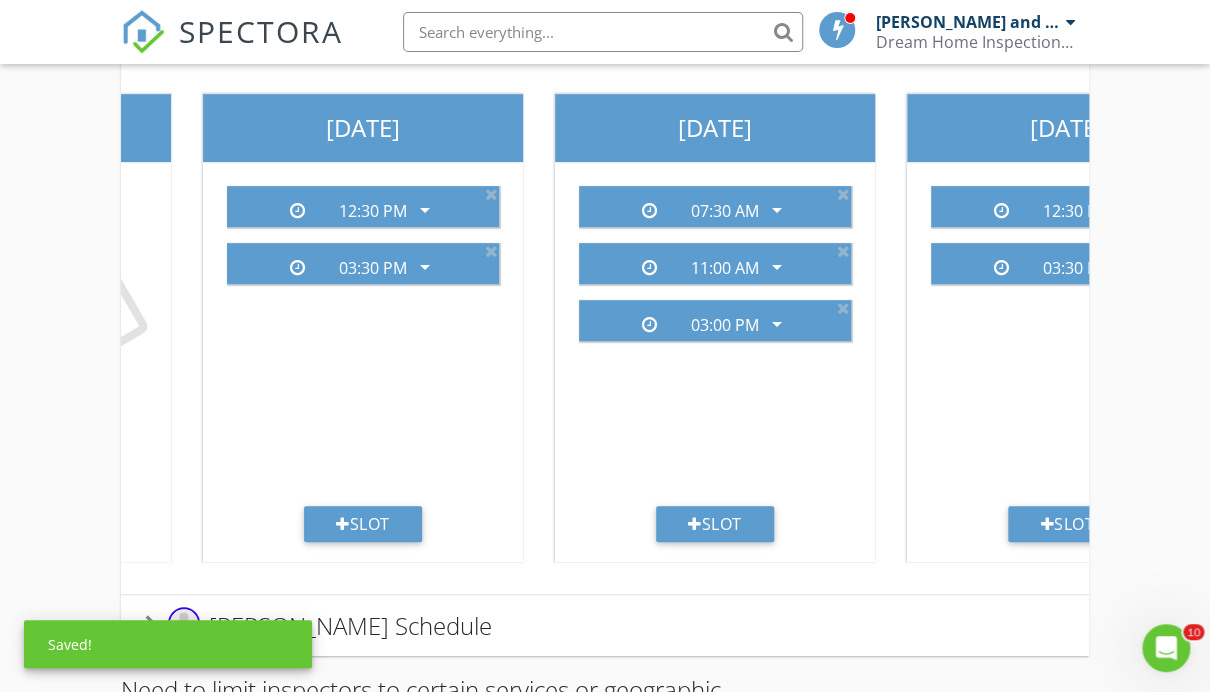 scroll, scrollTop: 0, scrollLeft: 85, axis: horizontal 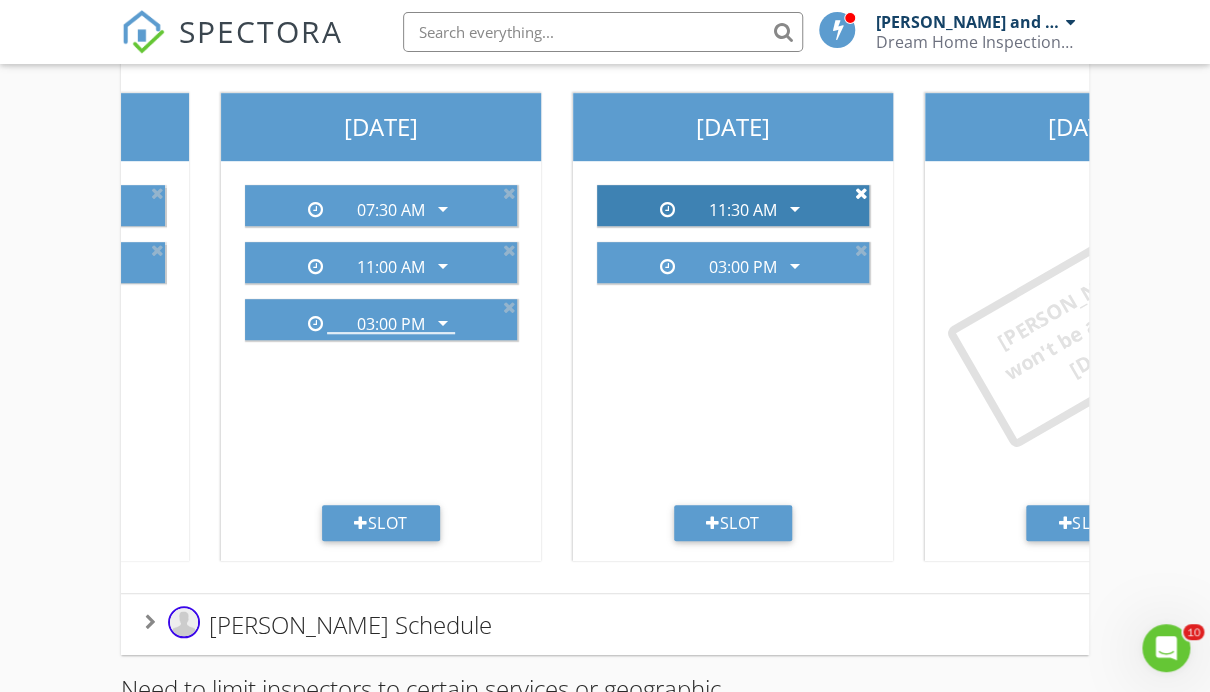 click at bounding box center [861, 193] 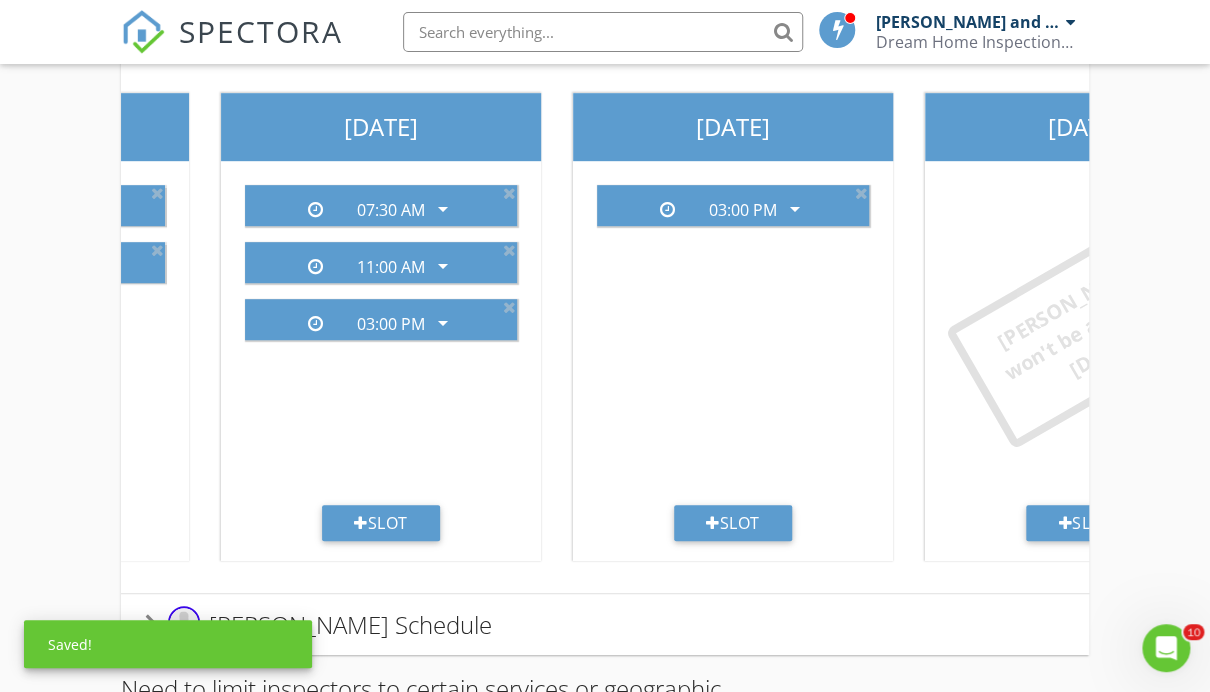click at bounding box center [861, 193] 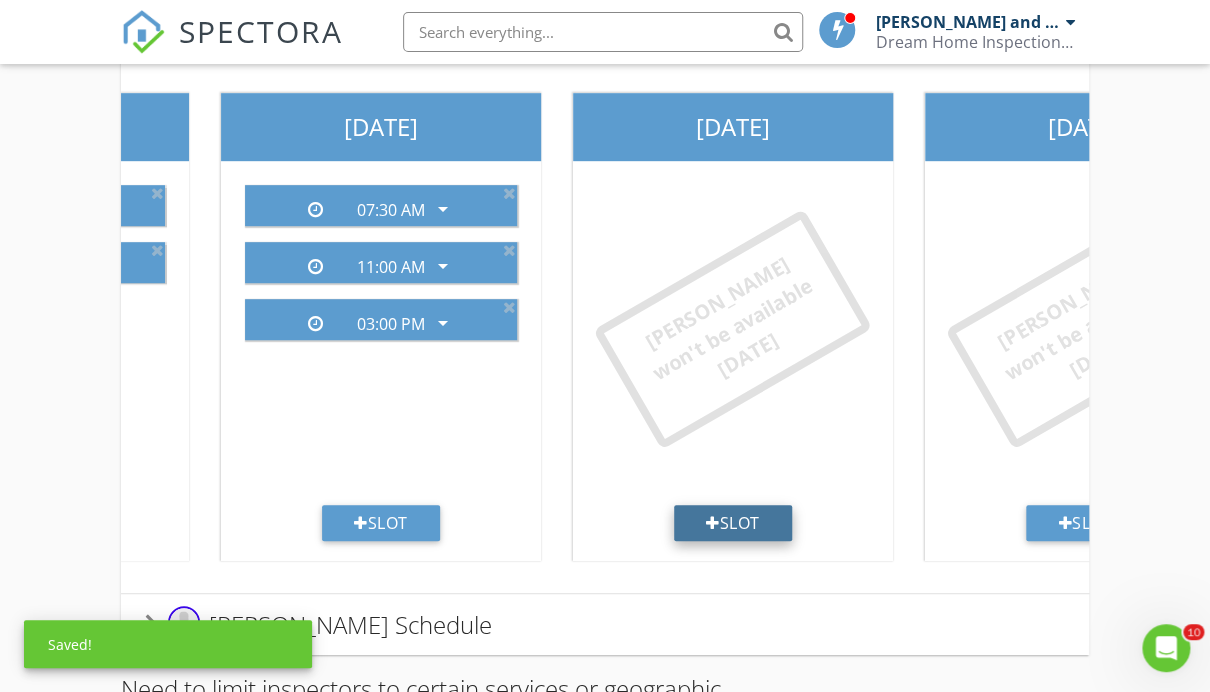 click on "Slot" at bounding box center (733, 523) 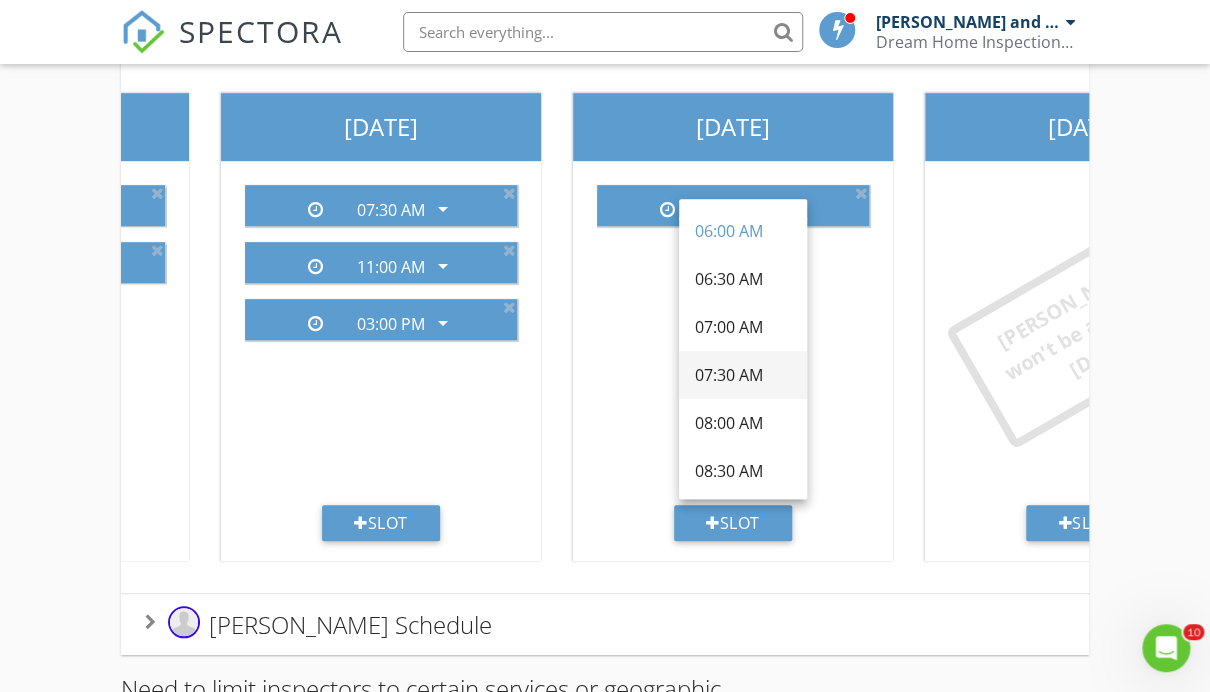click on "07:30 AM" at bounding box center (743, 375) 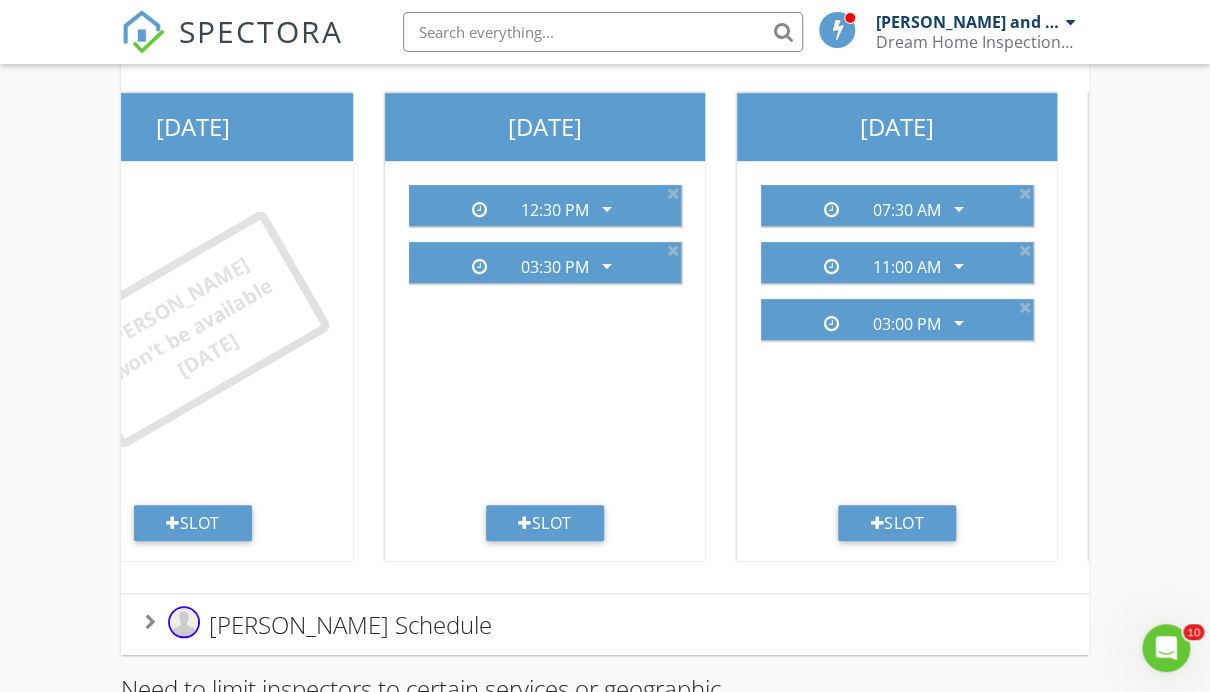 scroll, scrollTop: 0, scrollLeft: 88, axis: horizontal 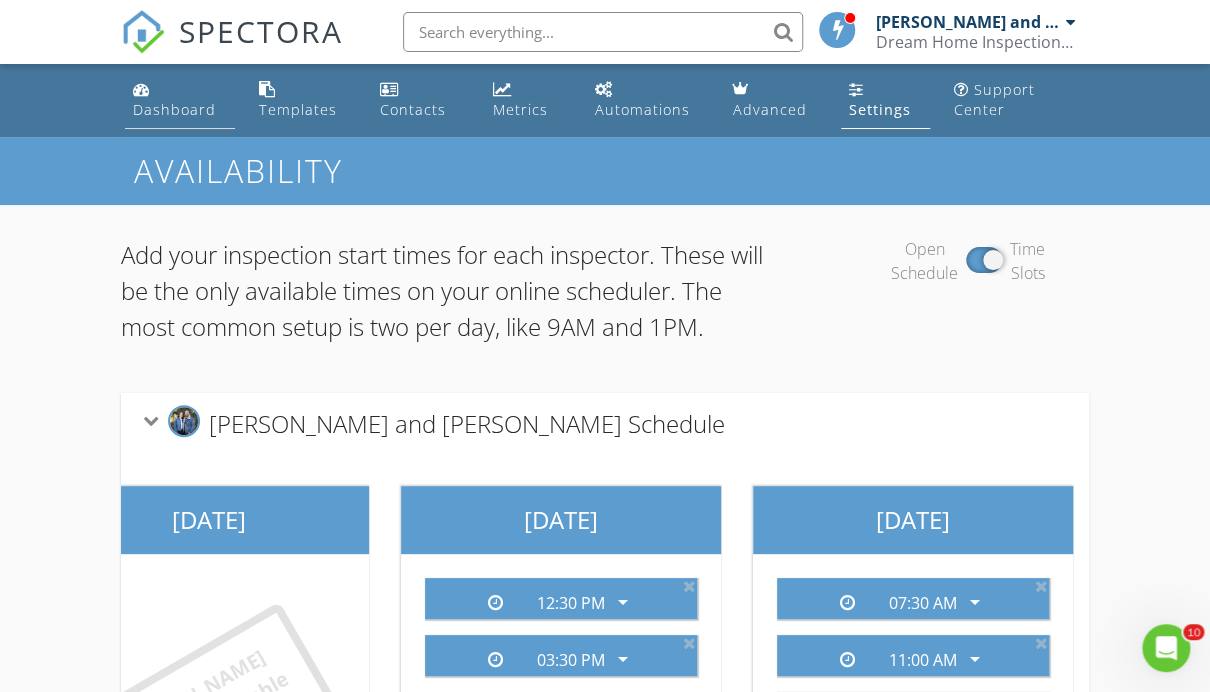 click on "Dashboard" at bounding box center [174, 109] 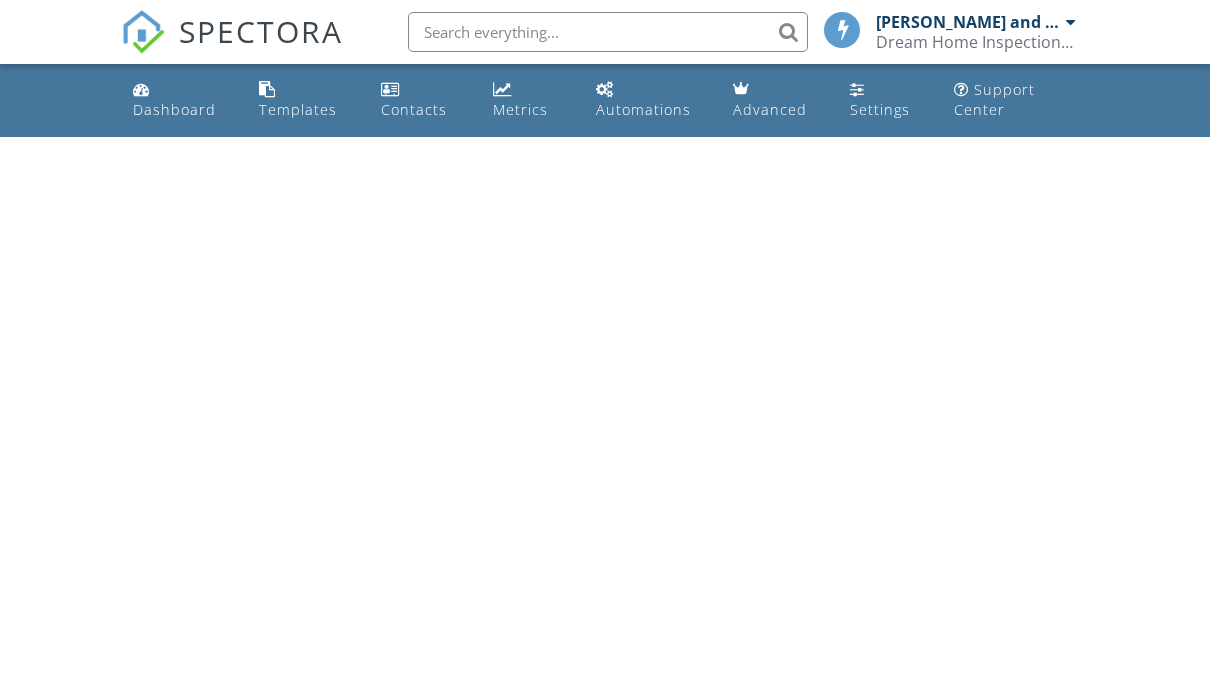 scroll, scrollTop: 0, scrollLeft: 0, axis: both 